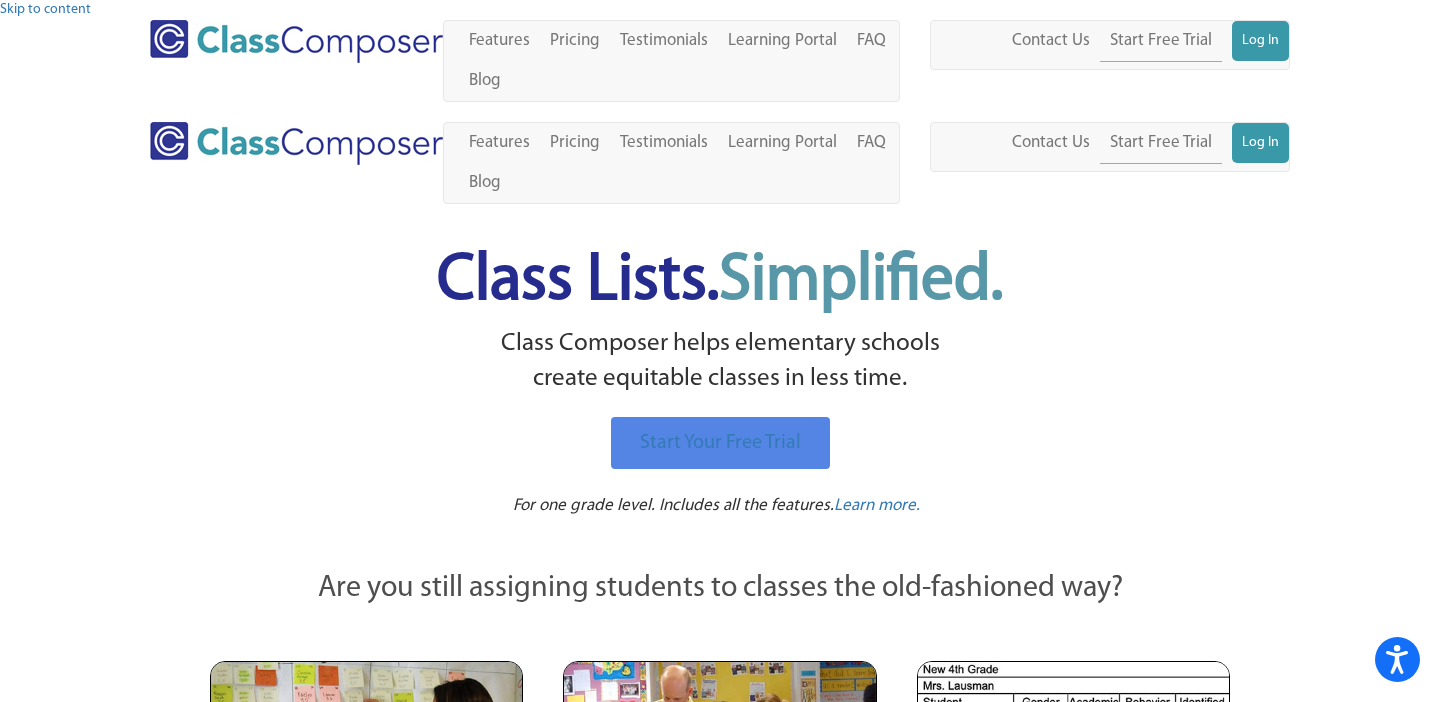 scroll, scrollTop: 0, scrollLeft: 0, axis: both 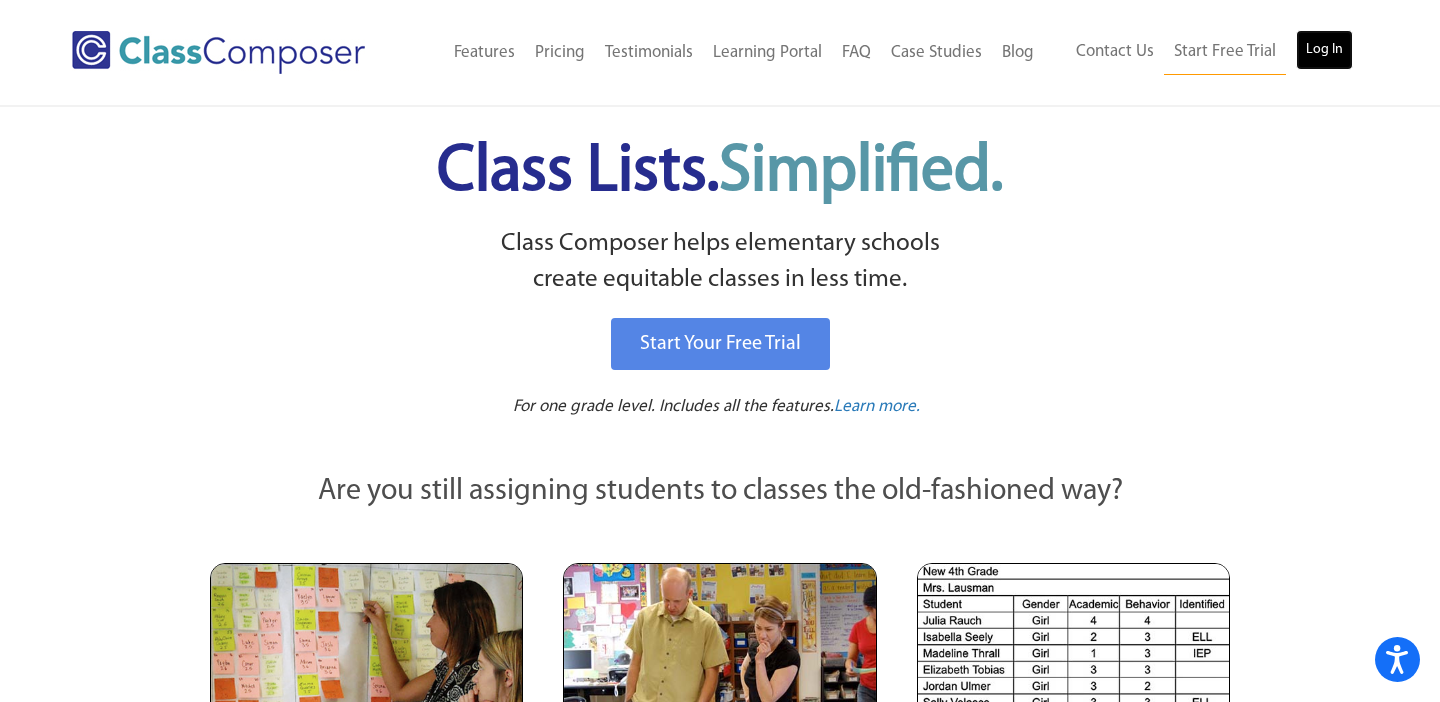 click on "Log In" at bounding box center (1324, 50) 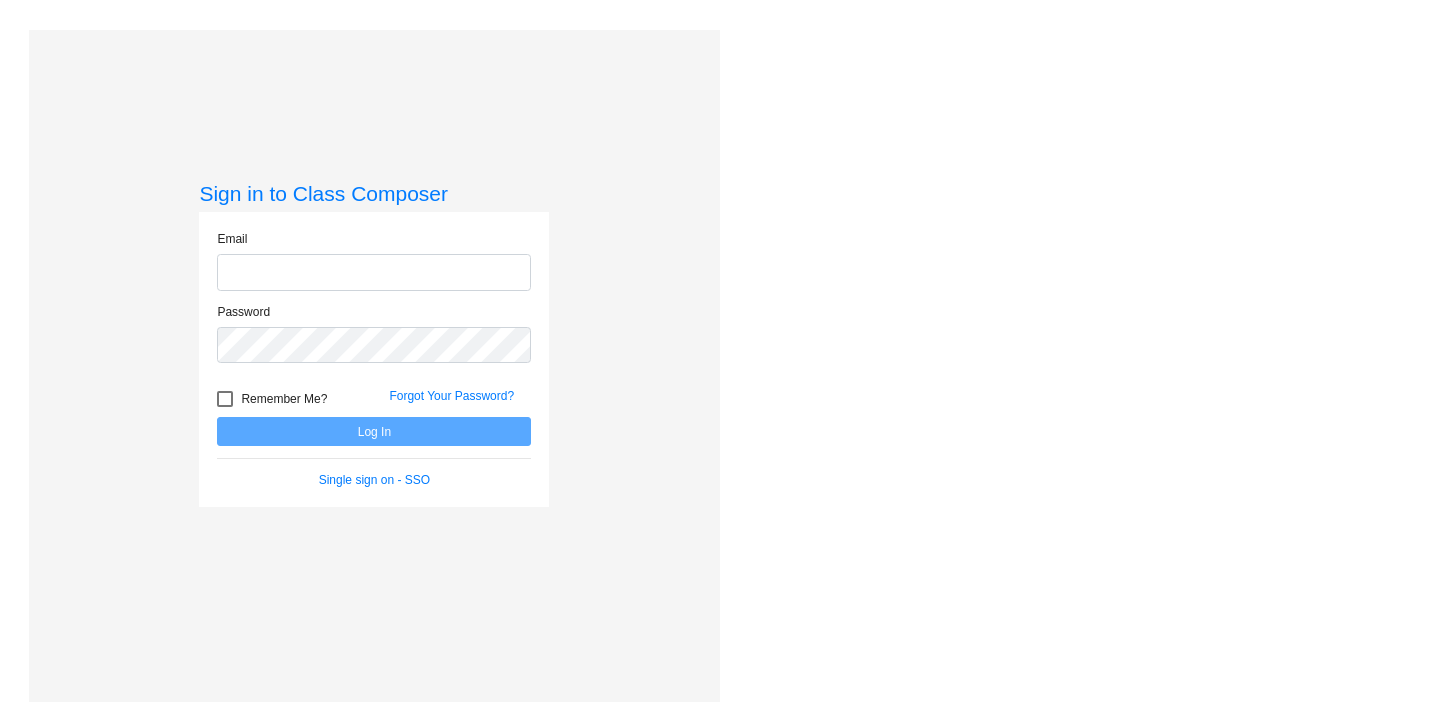scroll, scrollTop: 0, scrollLeft: 0, axis: both 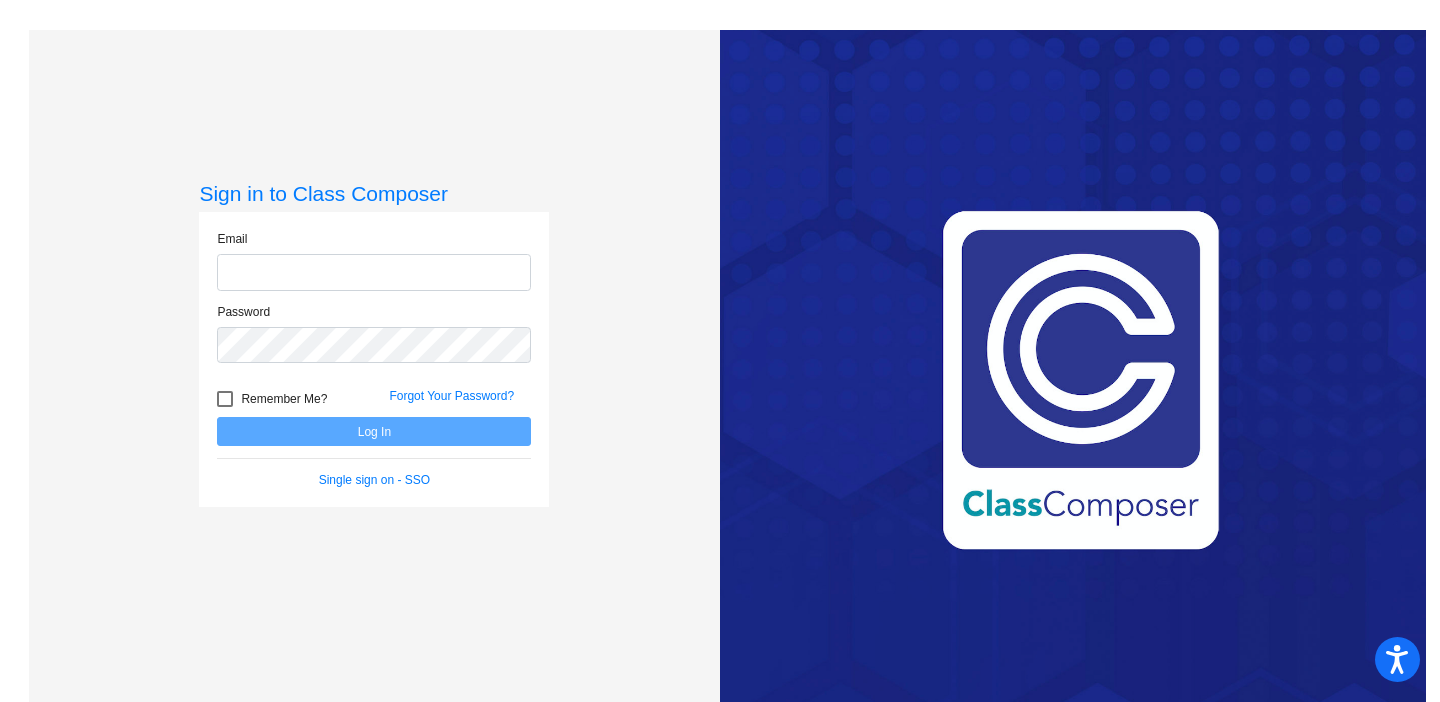 type on "[PERSON_NAME][EMAIL_ADDRESS][PERSON_NAME][DOMAIN_NAME]" 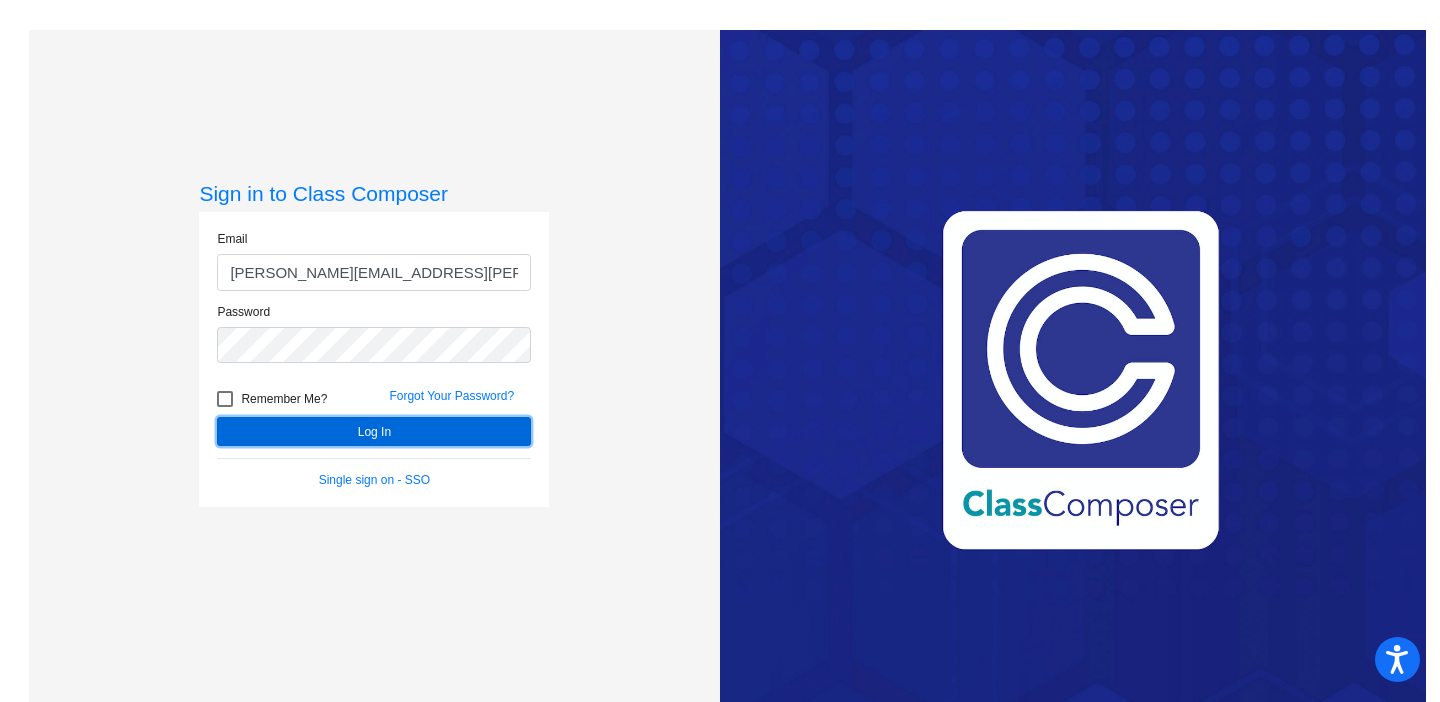 click on "Log In" 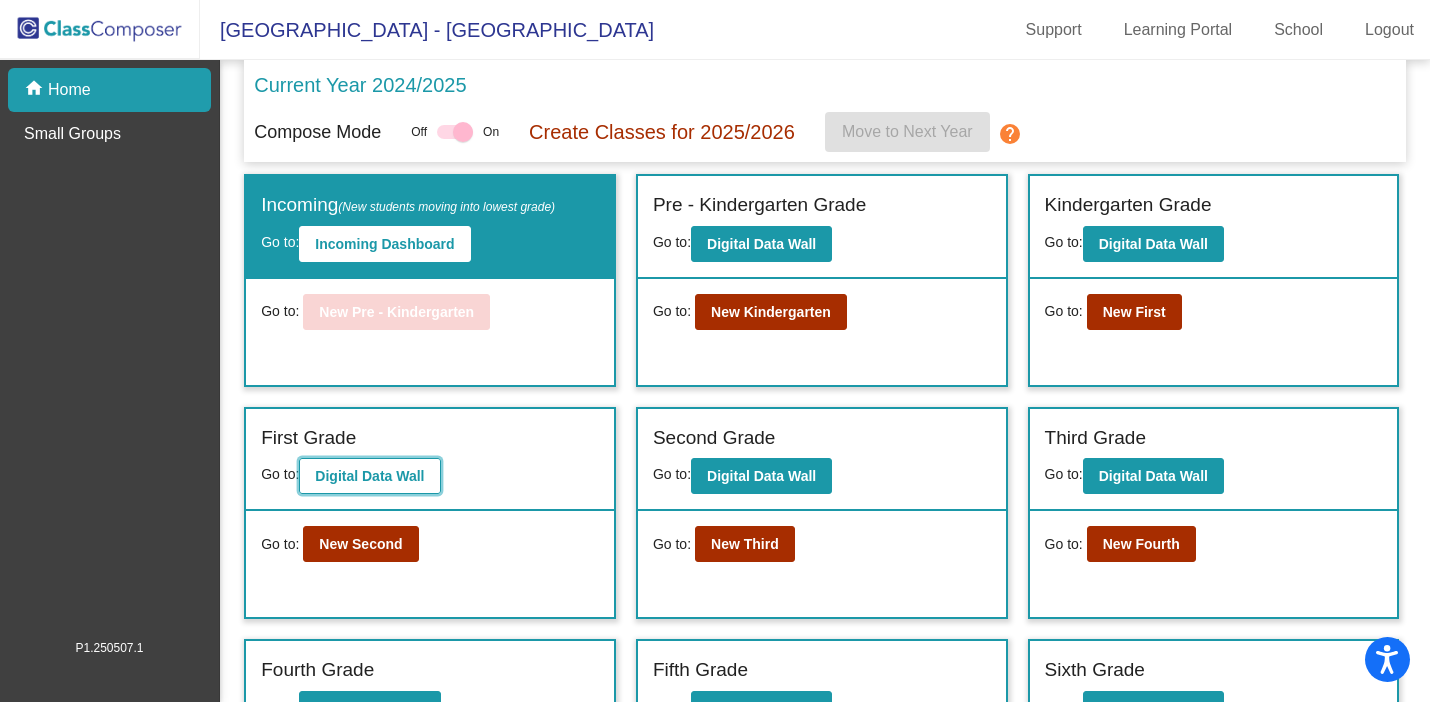 click on "Digital Data Wall" 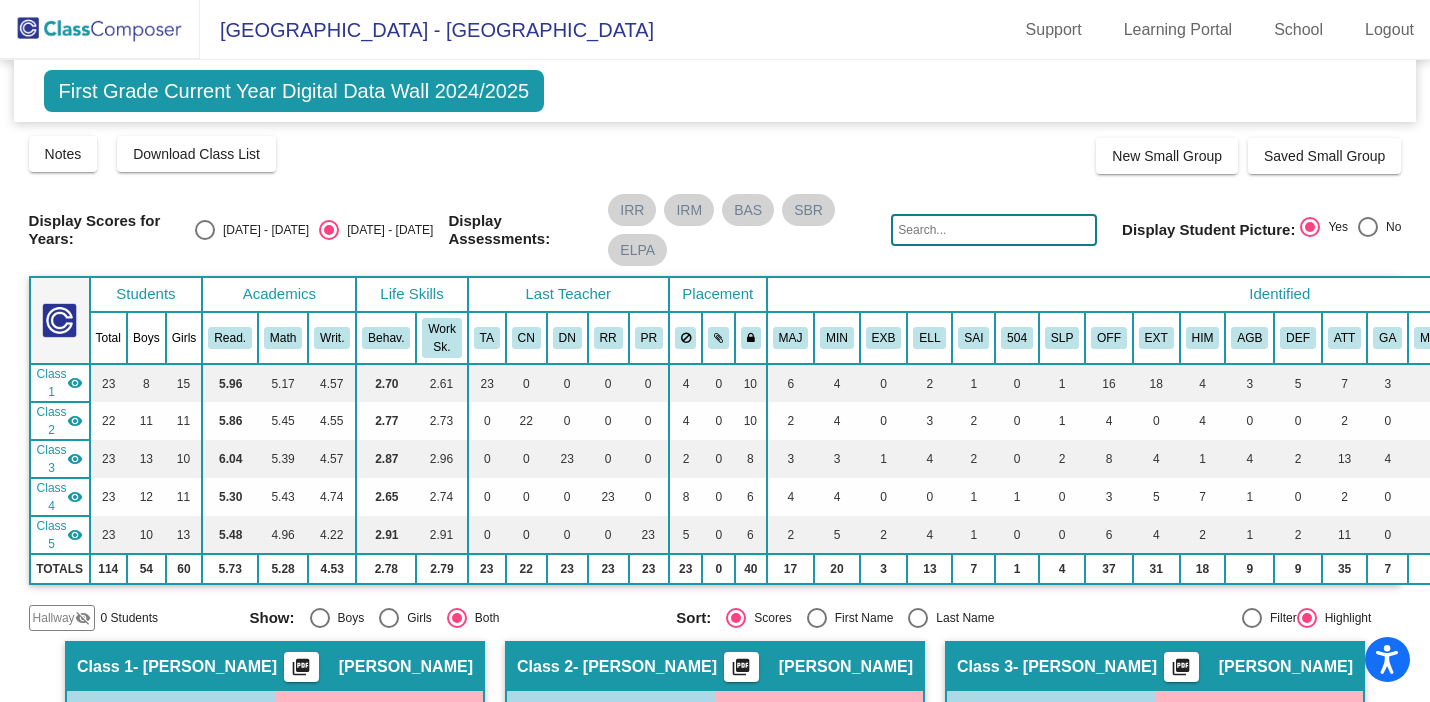 scroll, scrollTop: 0, scrollLeft: 0, axis: both 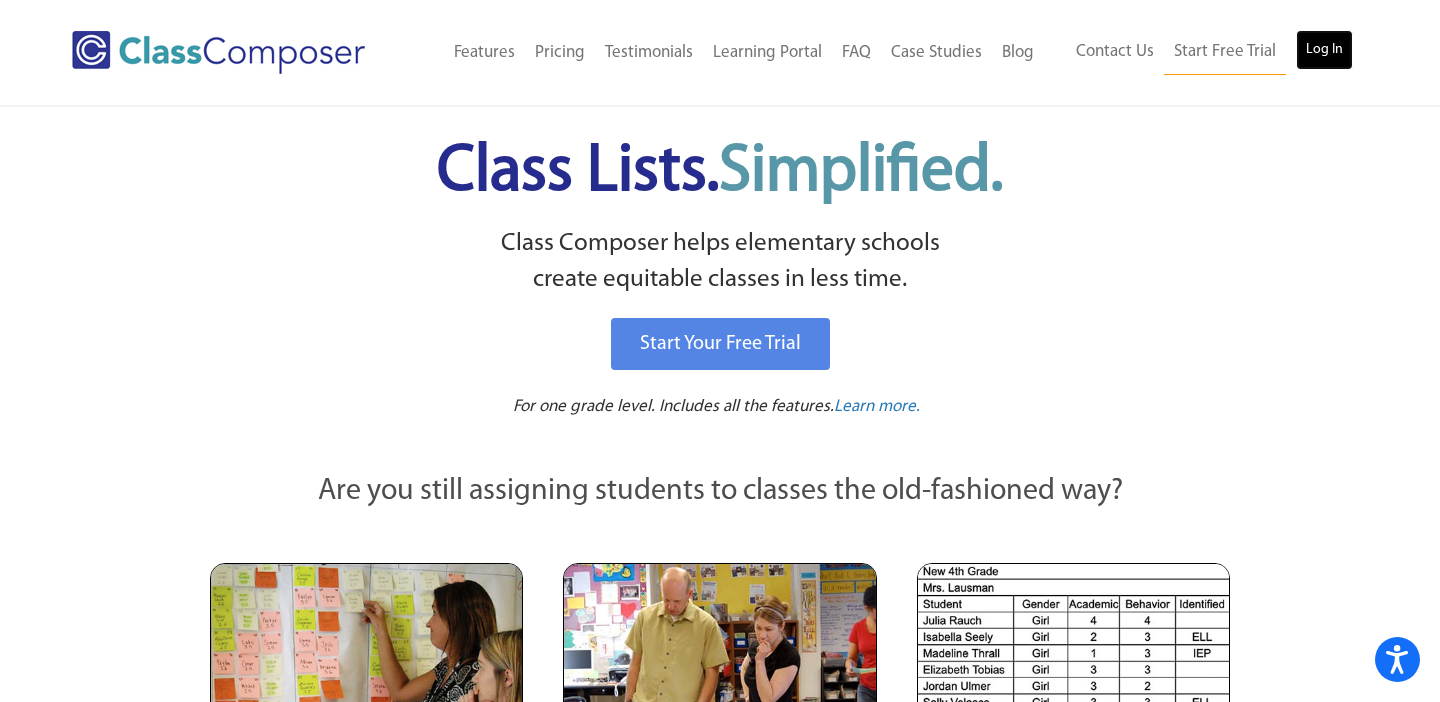 click on "Log In" at bounding box center [1324, 50] 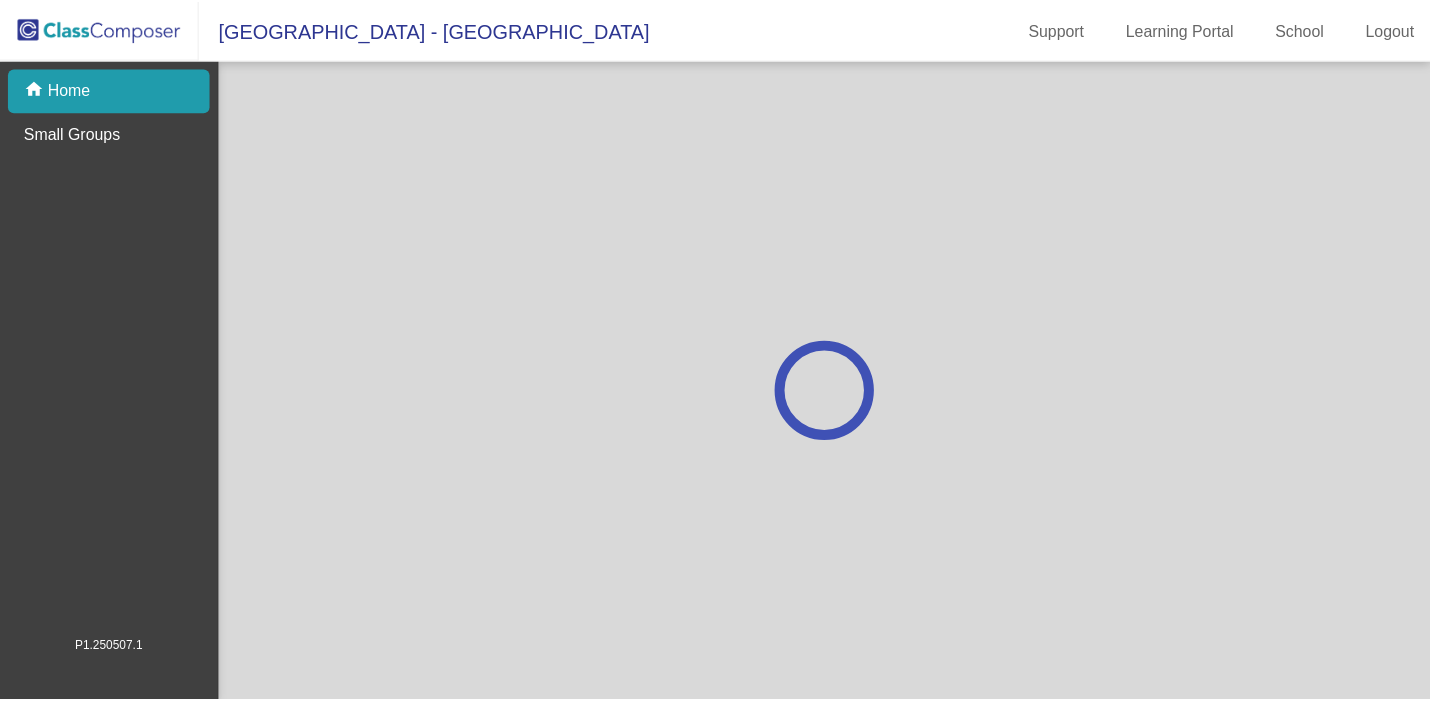 scroll, scrollTop: 0, scrollLeft: 0, axis: both 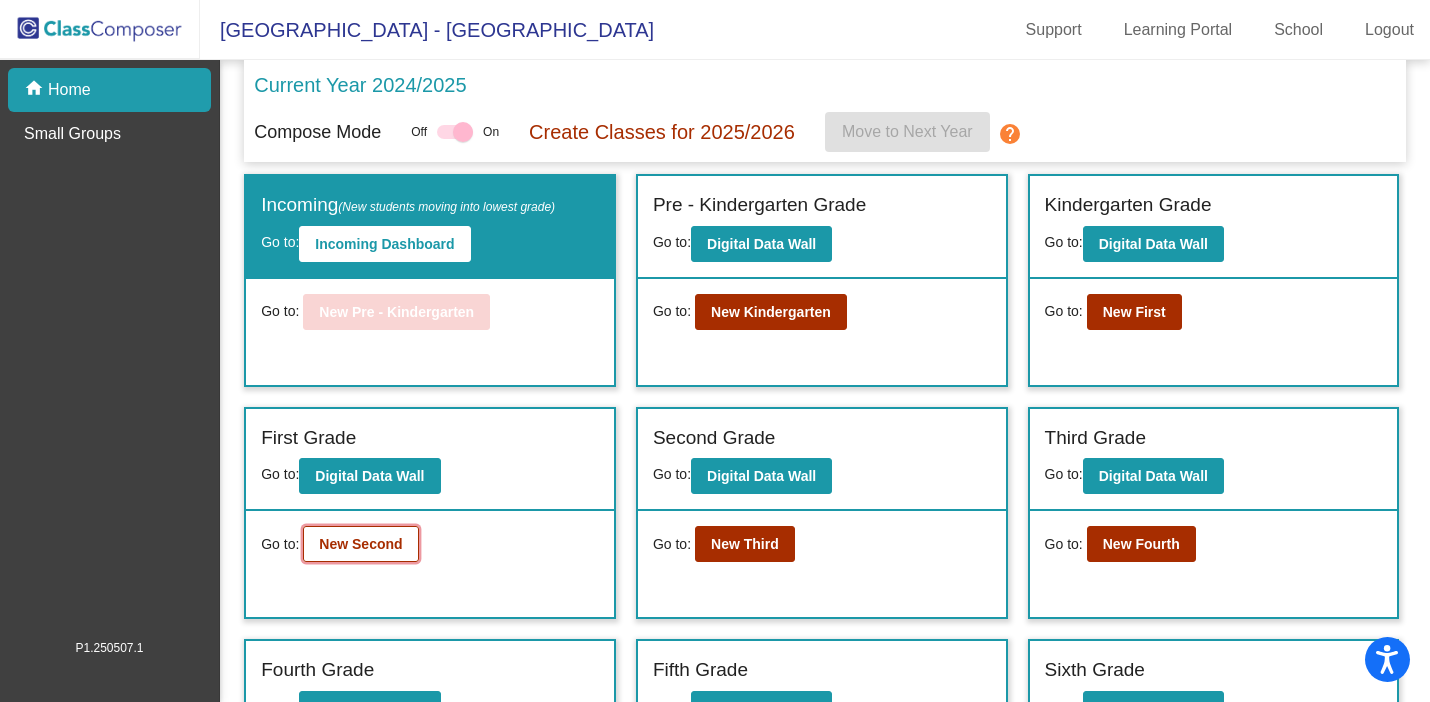 click on "New Second" 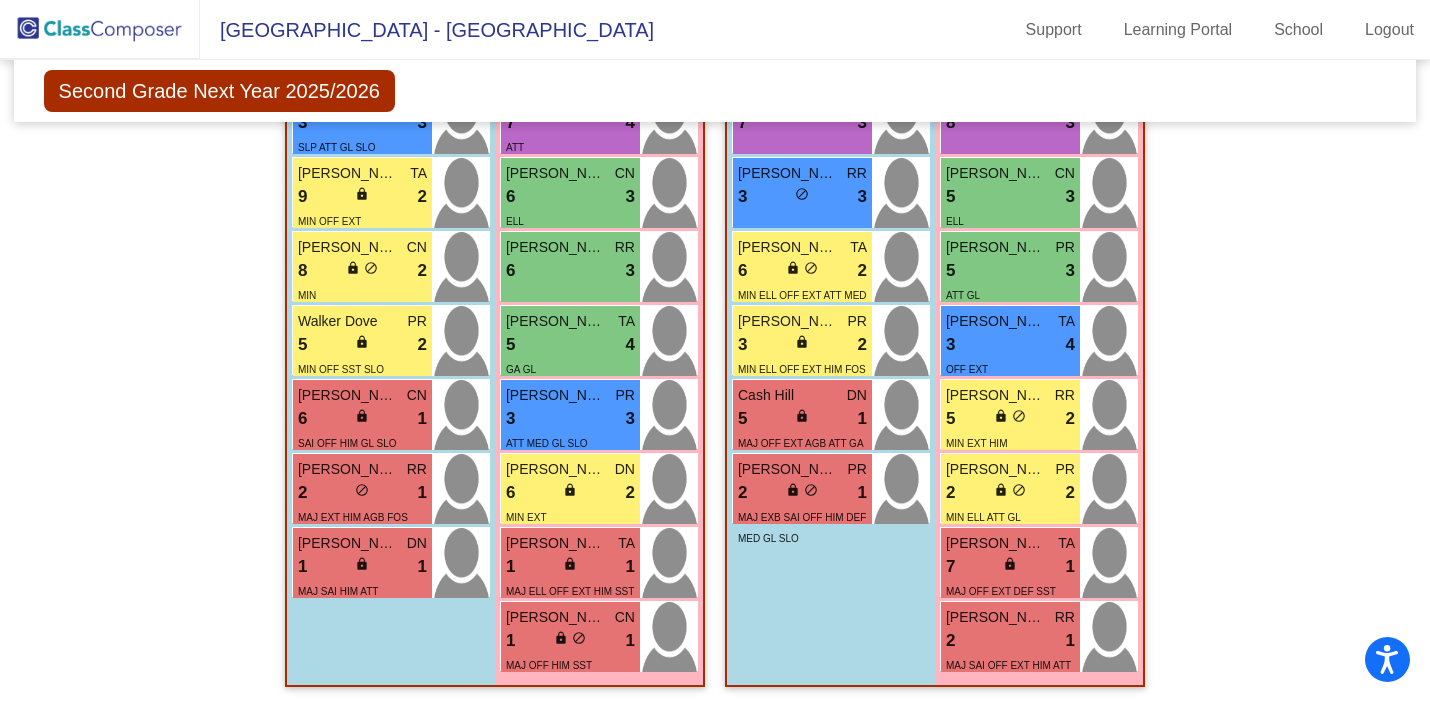 scroll, scrollTop: 1888, scrollLeft: 0, axis: vertical 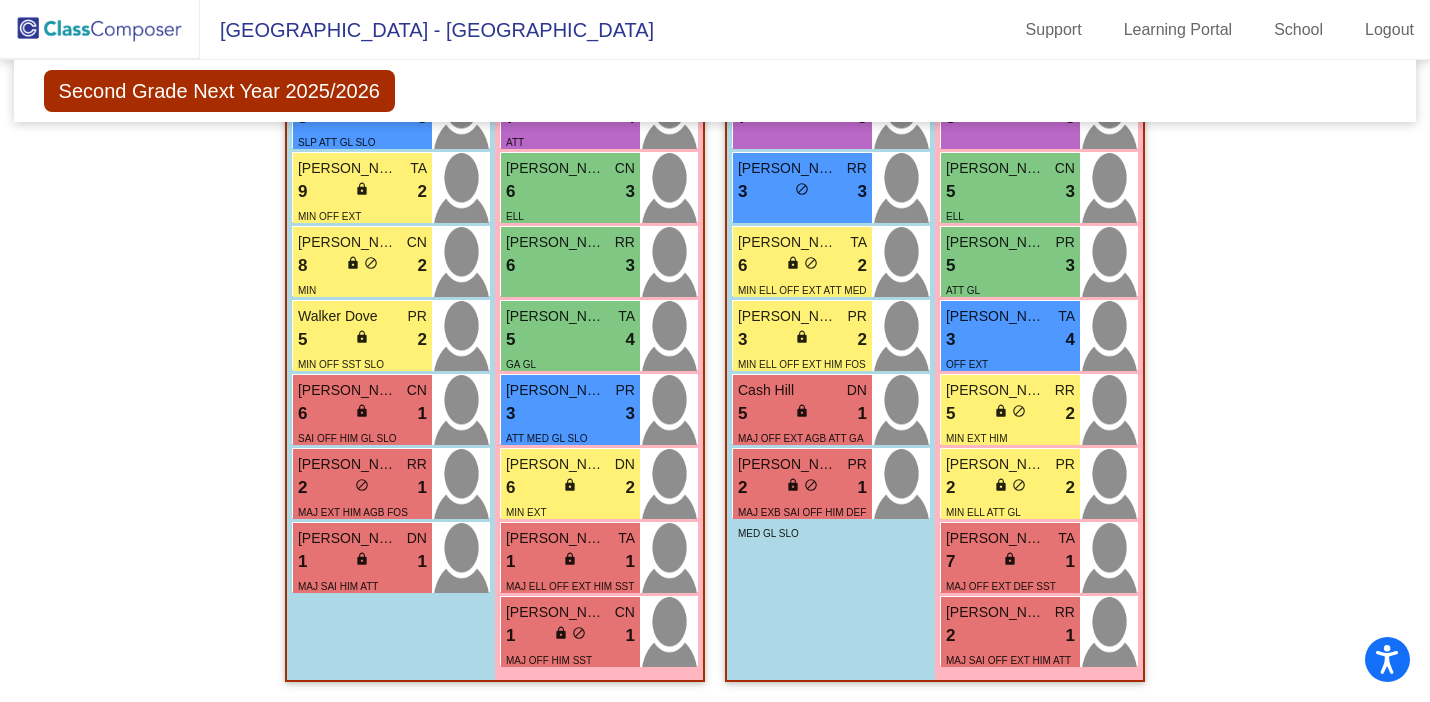 click on "1 lock do_not_disturb_alt 1" at bounding box center (362, 562) 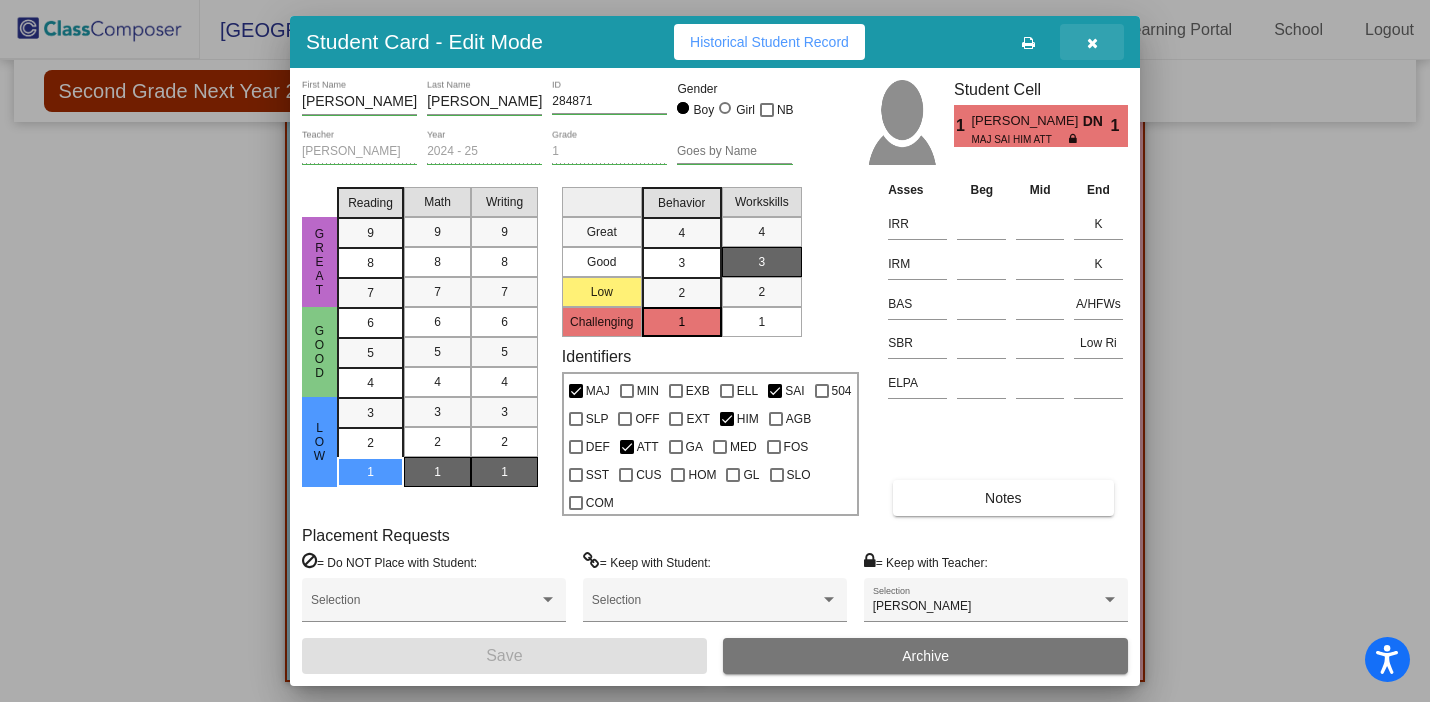 click at bounding box center [1092, 43] 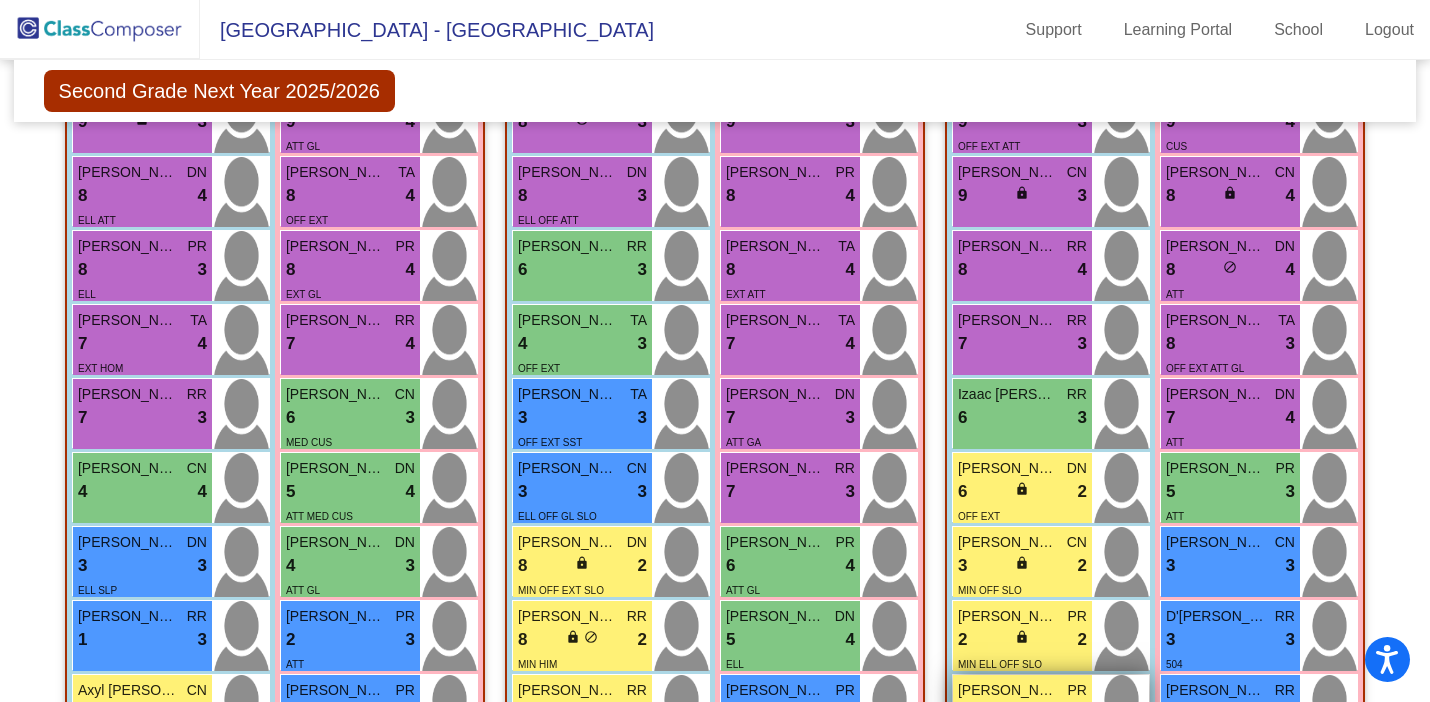 scroll, scrollTop: 514, scrollLeft: 0, axis: vertical 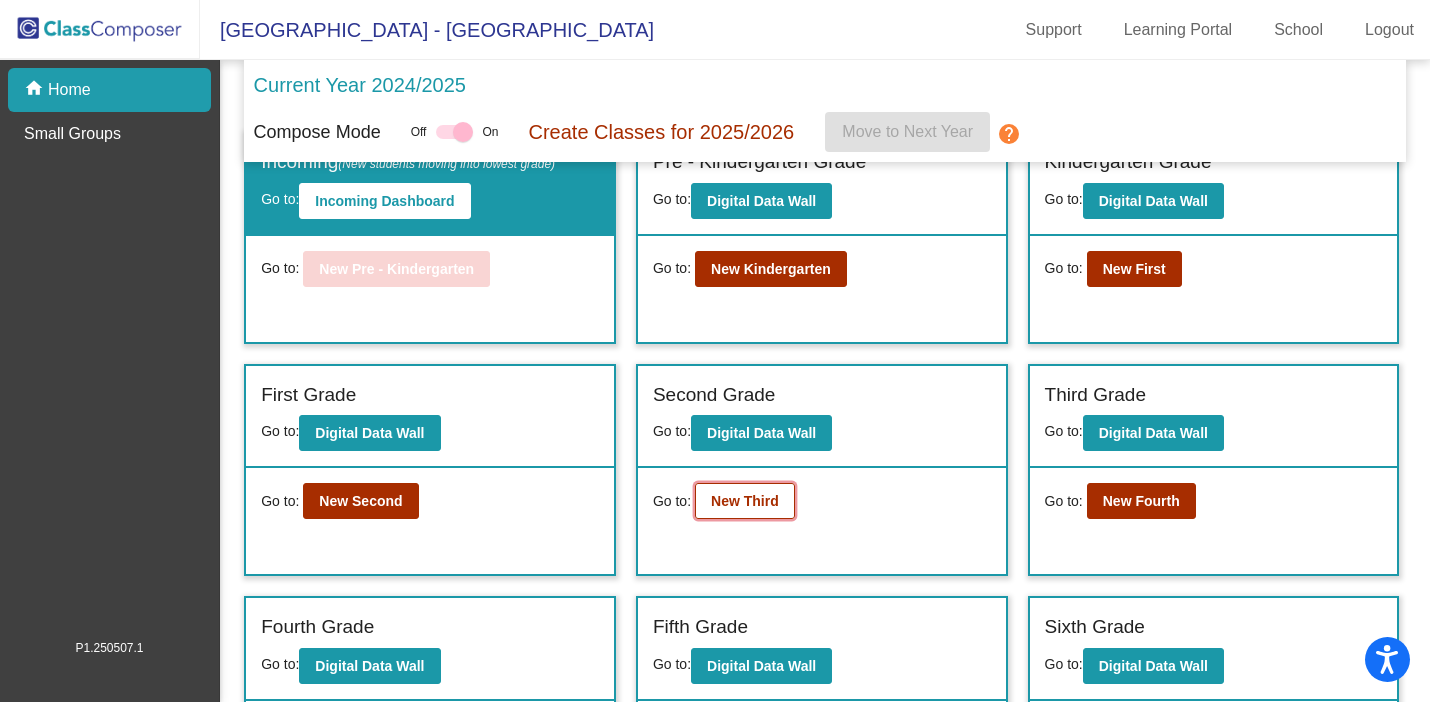 click on "New Third" 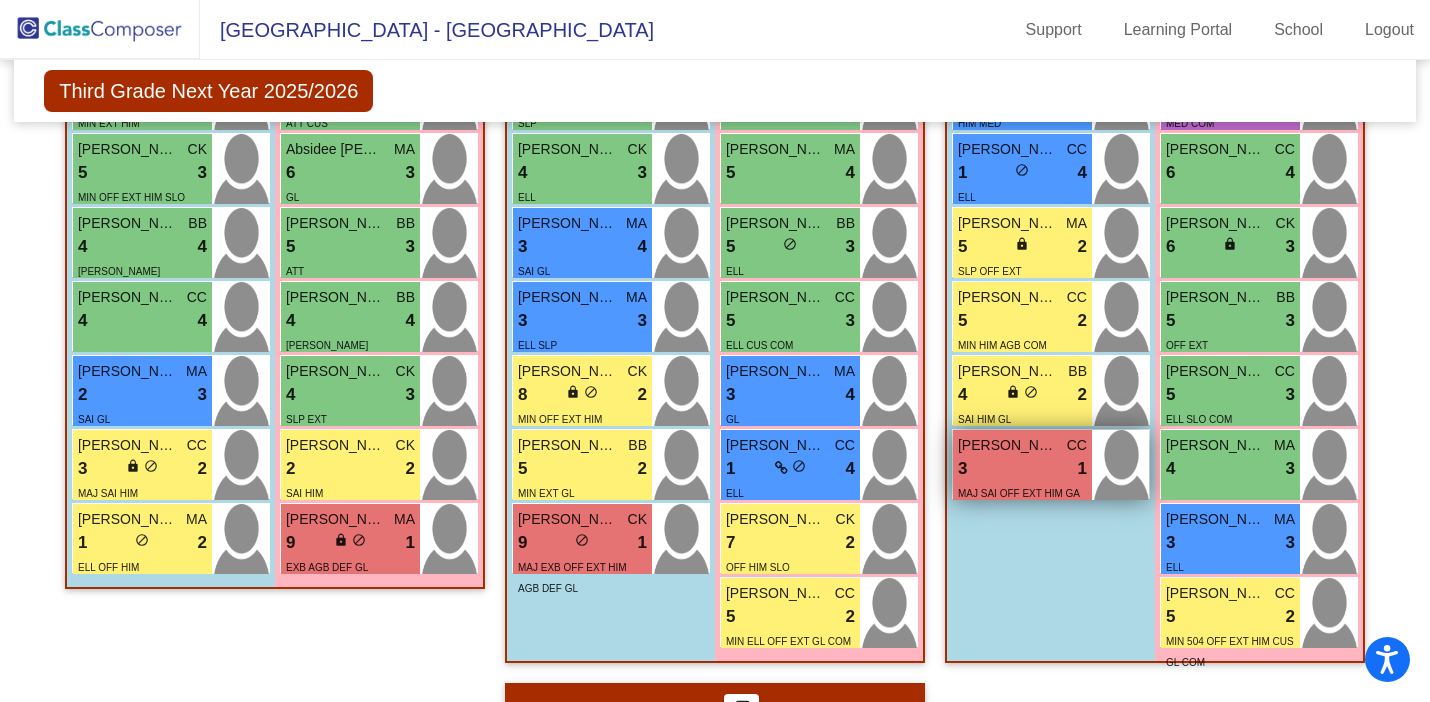 scroll, scrollTop: 999, scrollLeft: 0, axis: vertical 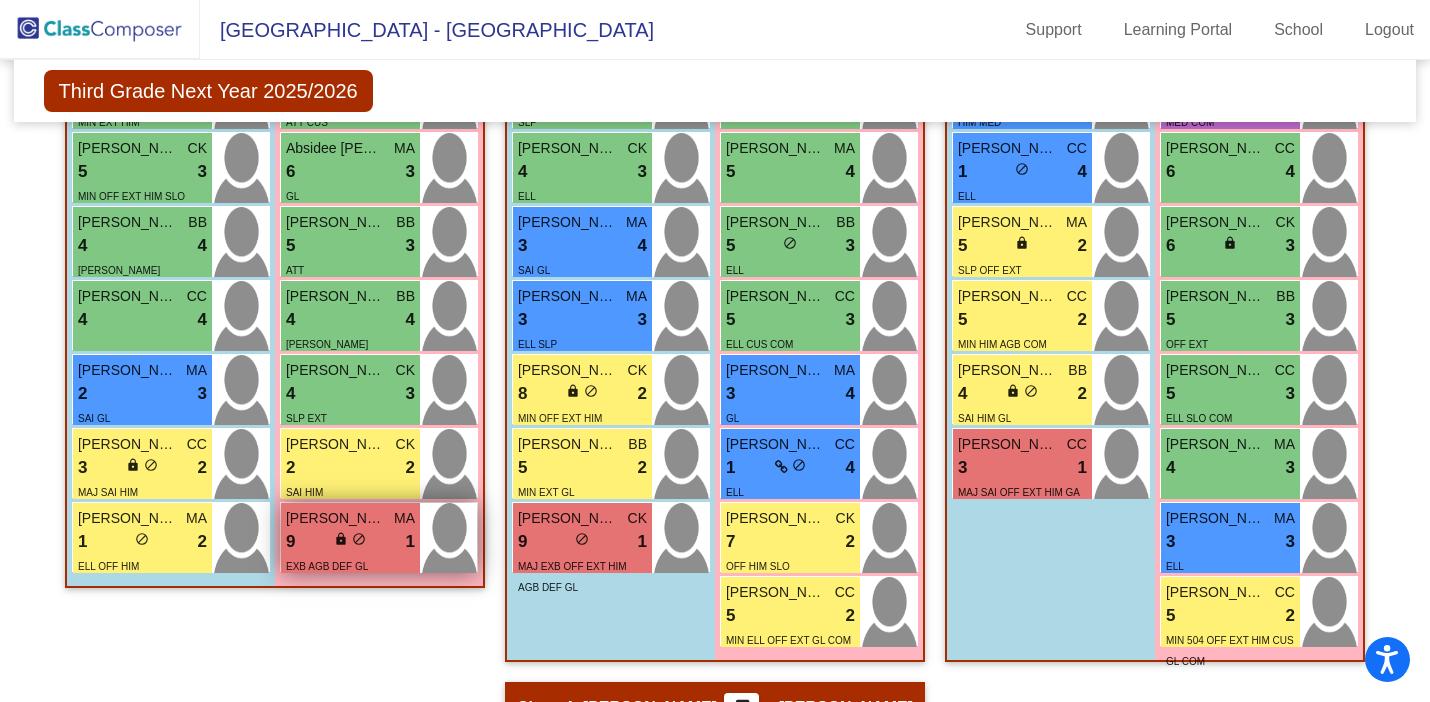 click on "Anastasia Owens" at bounding box center [336, 518] 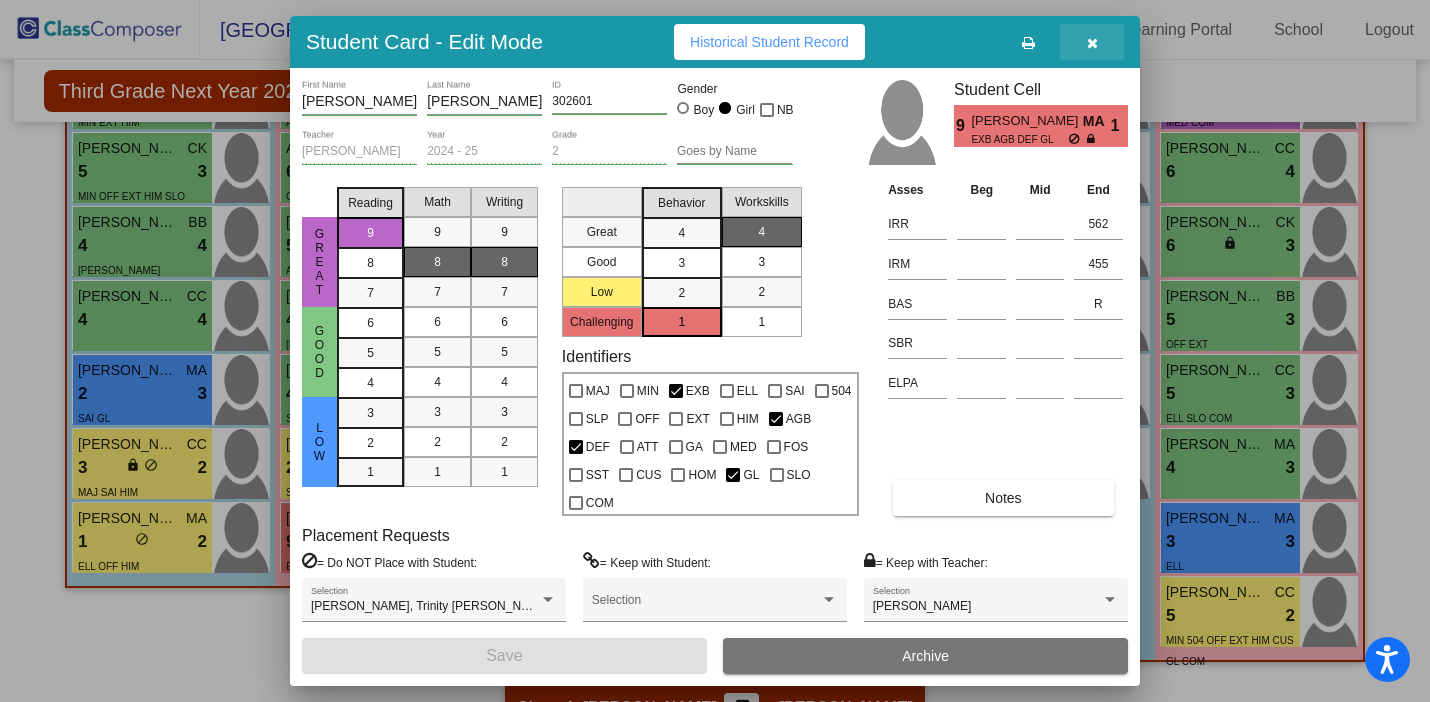 click at bounding box center [1092, 43] 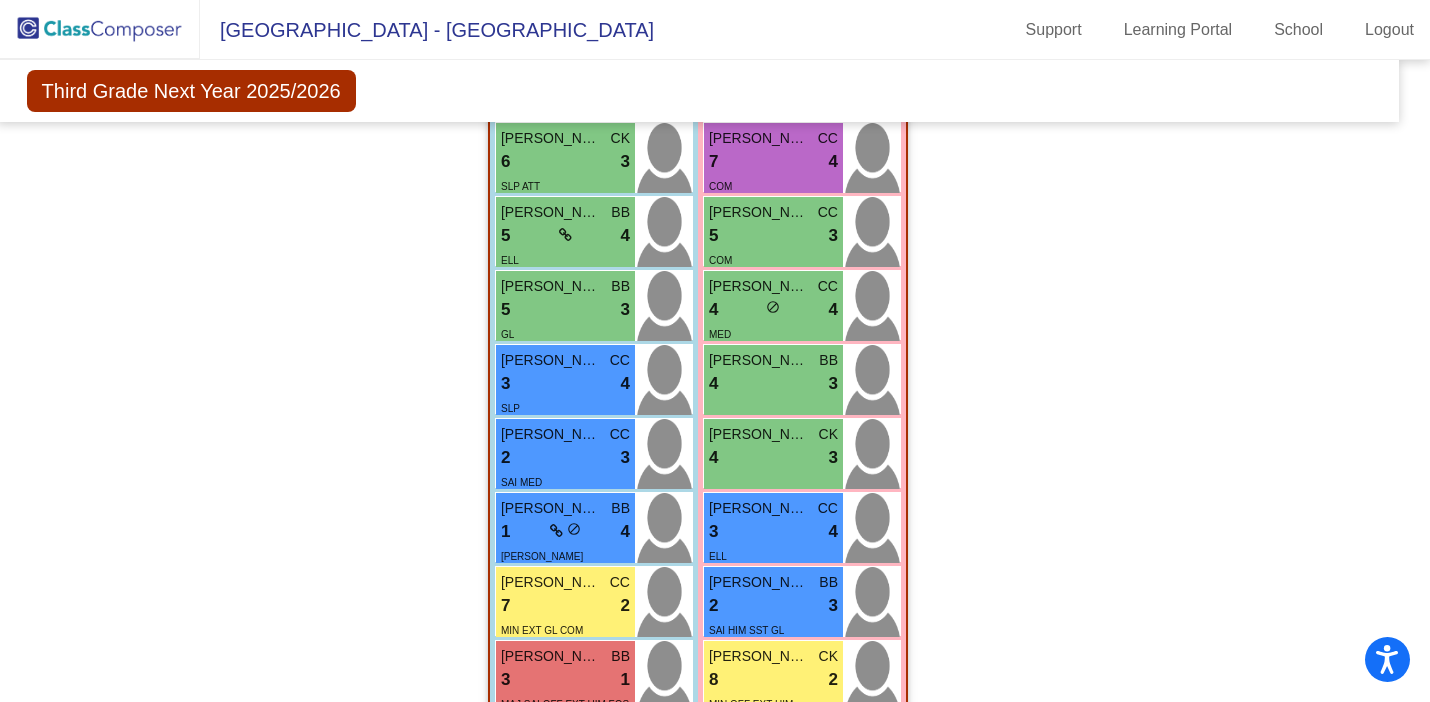 scroll, scrollTop: 2146, scrollLeft: 17, axis: both 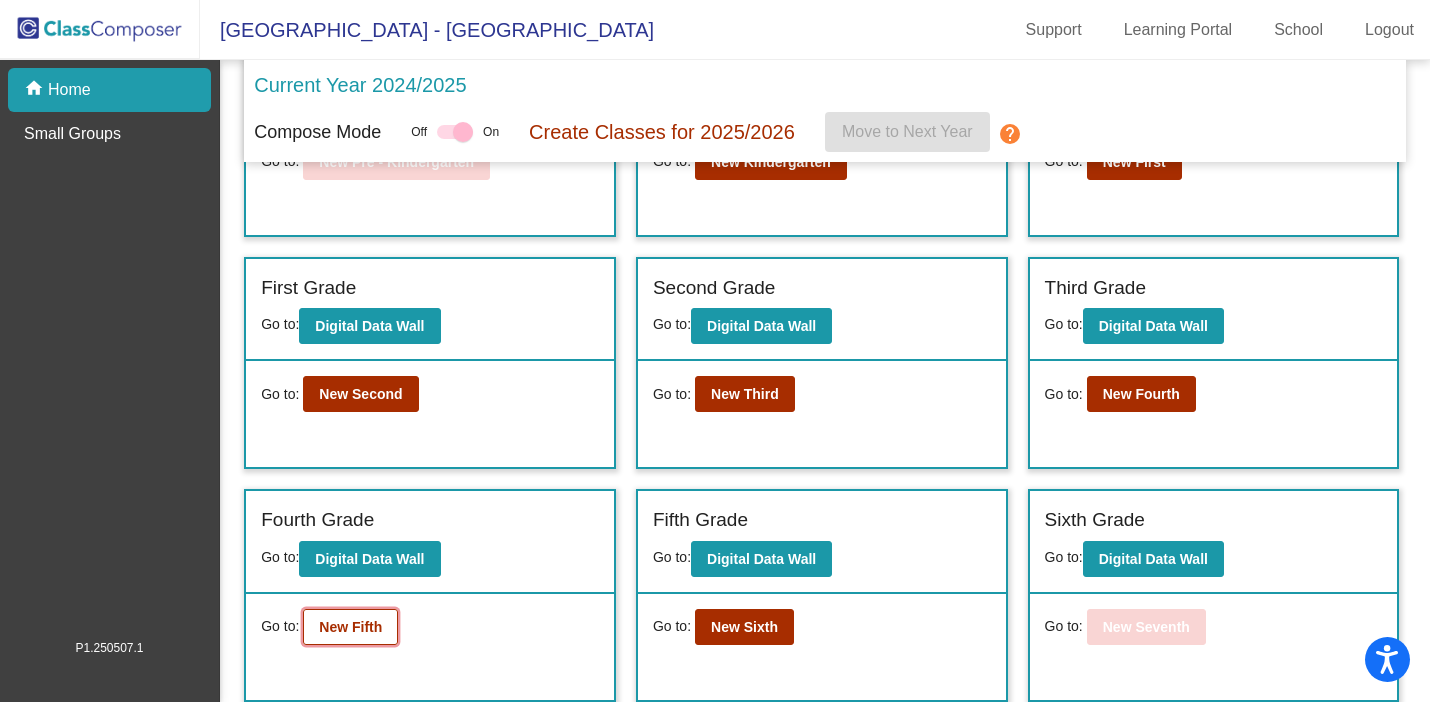 click on "New Fifth" 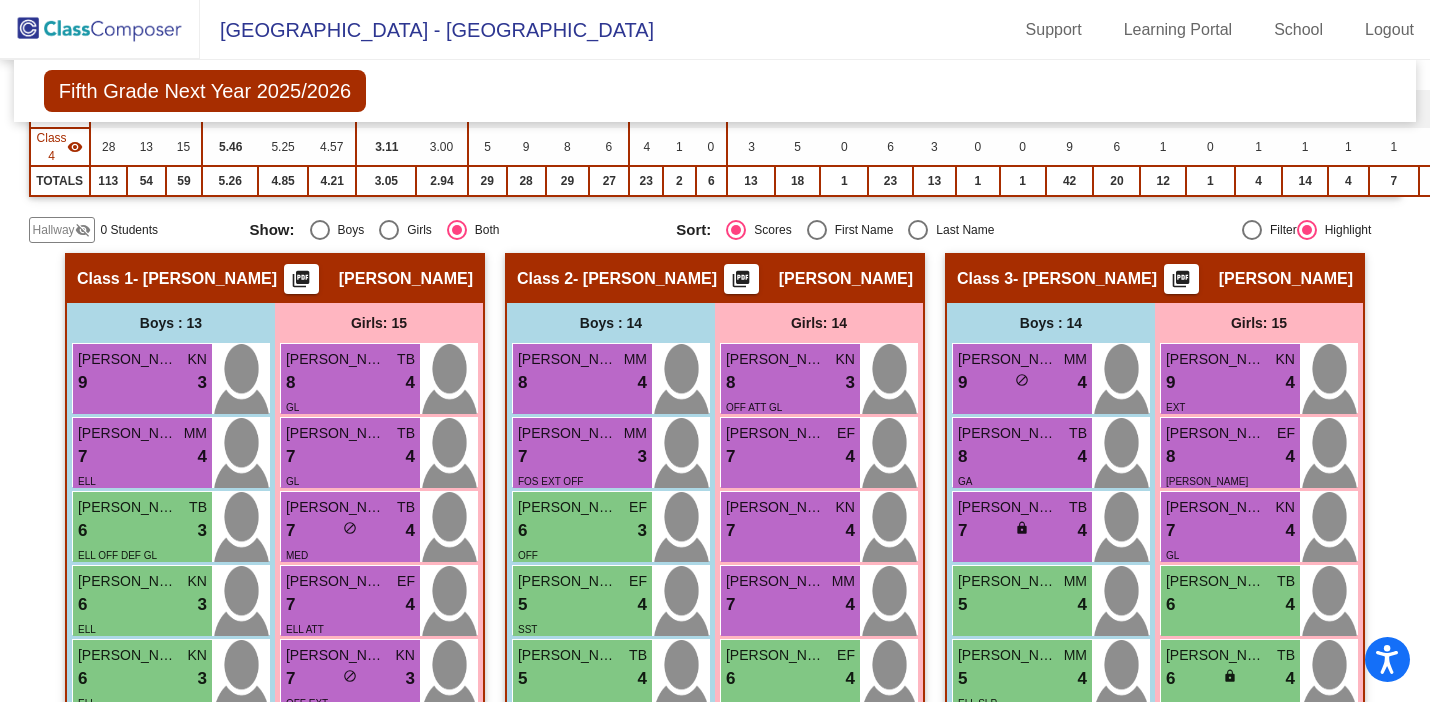 scroll, scrollTop: 0, scrollLeft: 0, axis: both 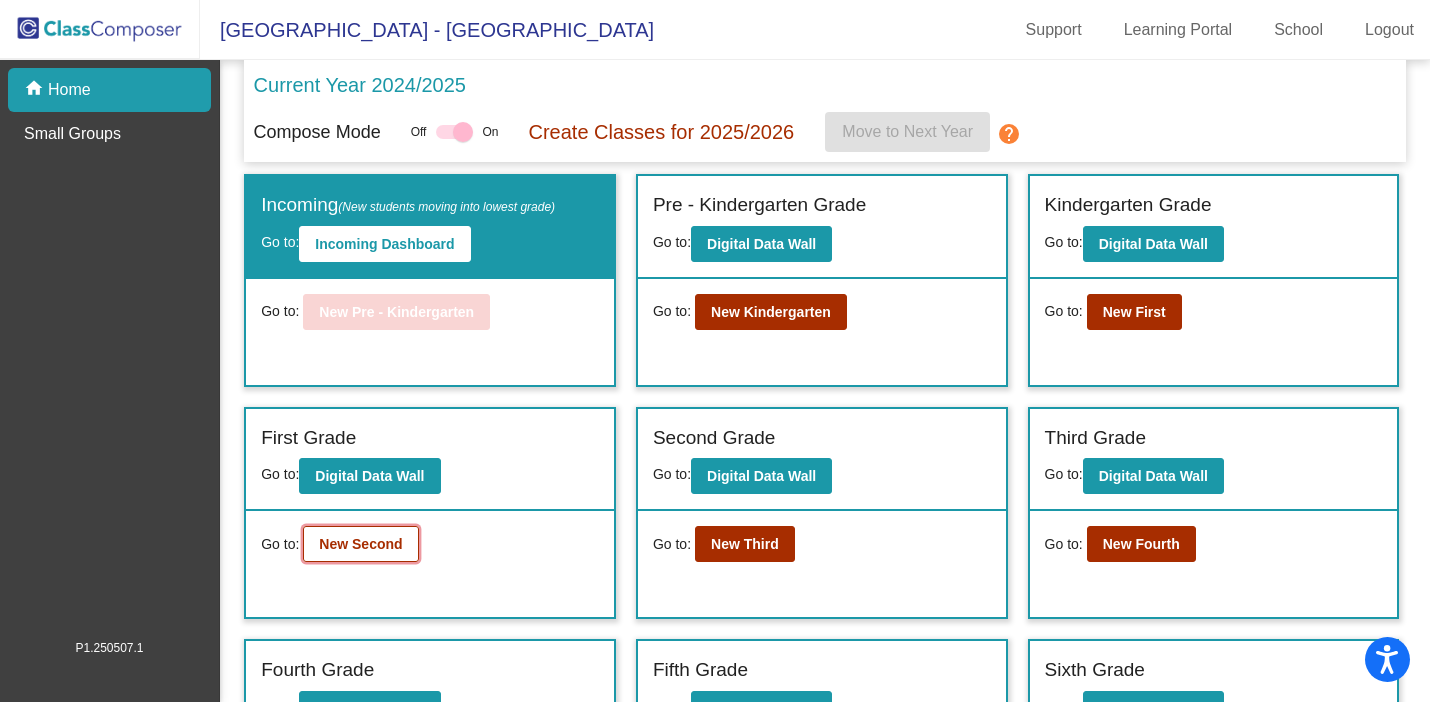 click on "New Second" 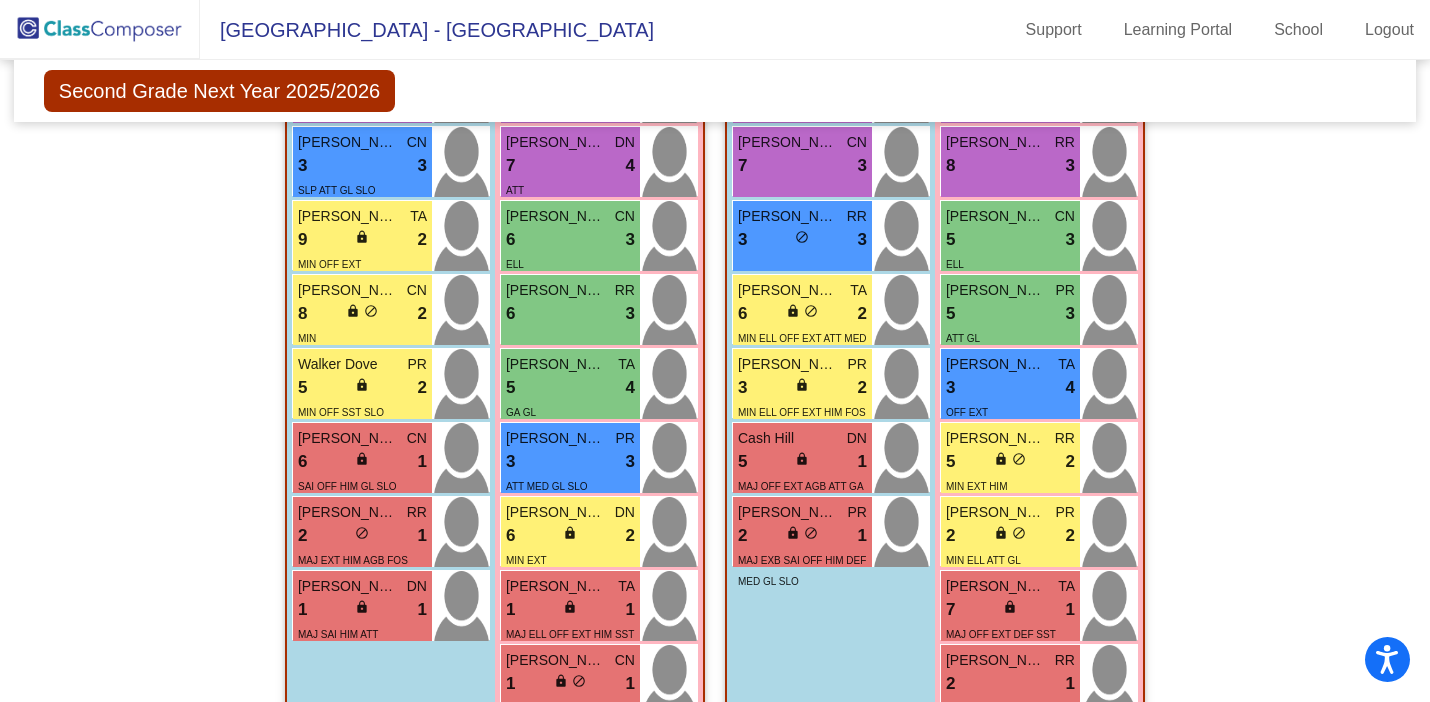scroll, scrollTop: 1888, scrollLeft: 0, axis: vertical 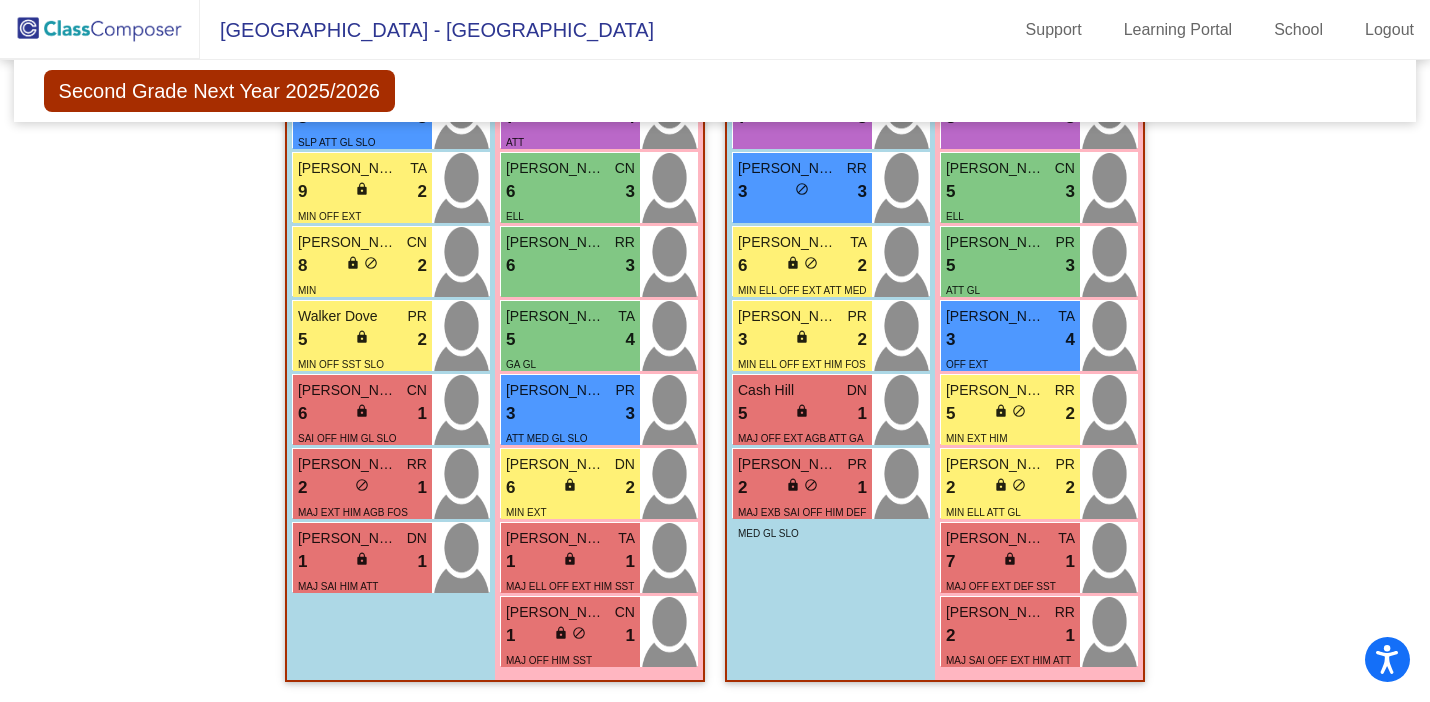 click on "Aura Fayloga PR 9 lock do_not_disturb_alt 4 GL Dahlia Rodriguez PR 9 lock do_not_disturb_alt 4 GL Angelica Garcia RR 8 lock do_not_disturb_alt 4 June Janzen CN 8 lock do_not_disturb_alt 4 Brooklynn Fletcher DN 7 lock do_not_disturb_alt 4 ATT Iliana Morales Cisneros CN 6 lock do_not_disturb_alt 3 ELL Isabella Arce RR 6 lock do_not_disturb_alt 3 Aliyah Saldivar TA 5 lock do_not_disturb_alt 4 GA GL Nellie Andrade PR 3 lock do_not_disturb_alt 3 ATT MED GL SLO Sofia Llamas DN 6 lock do_not_disturb_alt 2 MIN EXT Jade Ocampo TA 1 lock do_not_disturb_alt 1 MAJ ELL OFF EXT HIM SST HOM Roxanne Chacon CN 1 lock do_not_disturb_alt 1 MAJ OFF HIM SST" at bounding box center (599, 226) 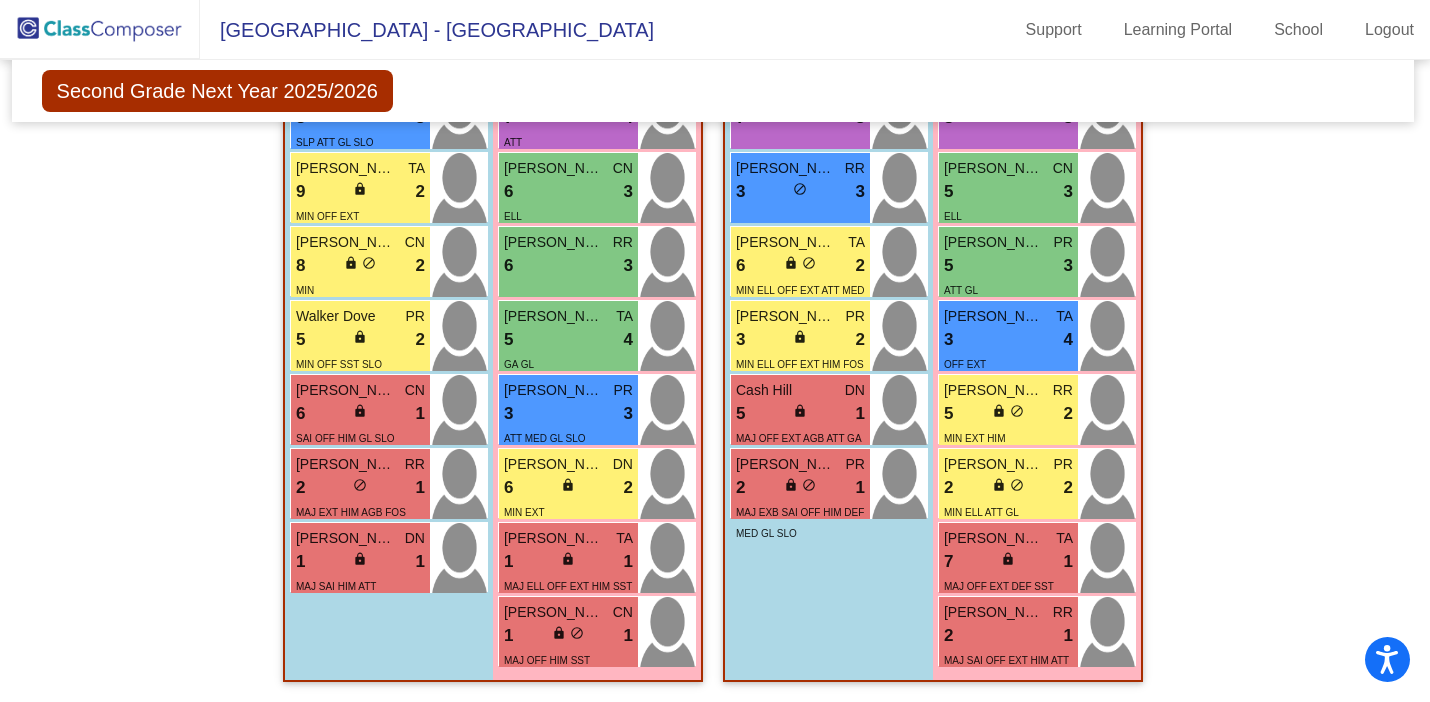 scroll, scrollTop: 1320, scrollLeft: 2, axis: both 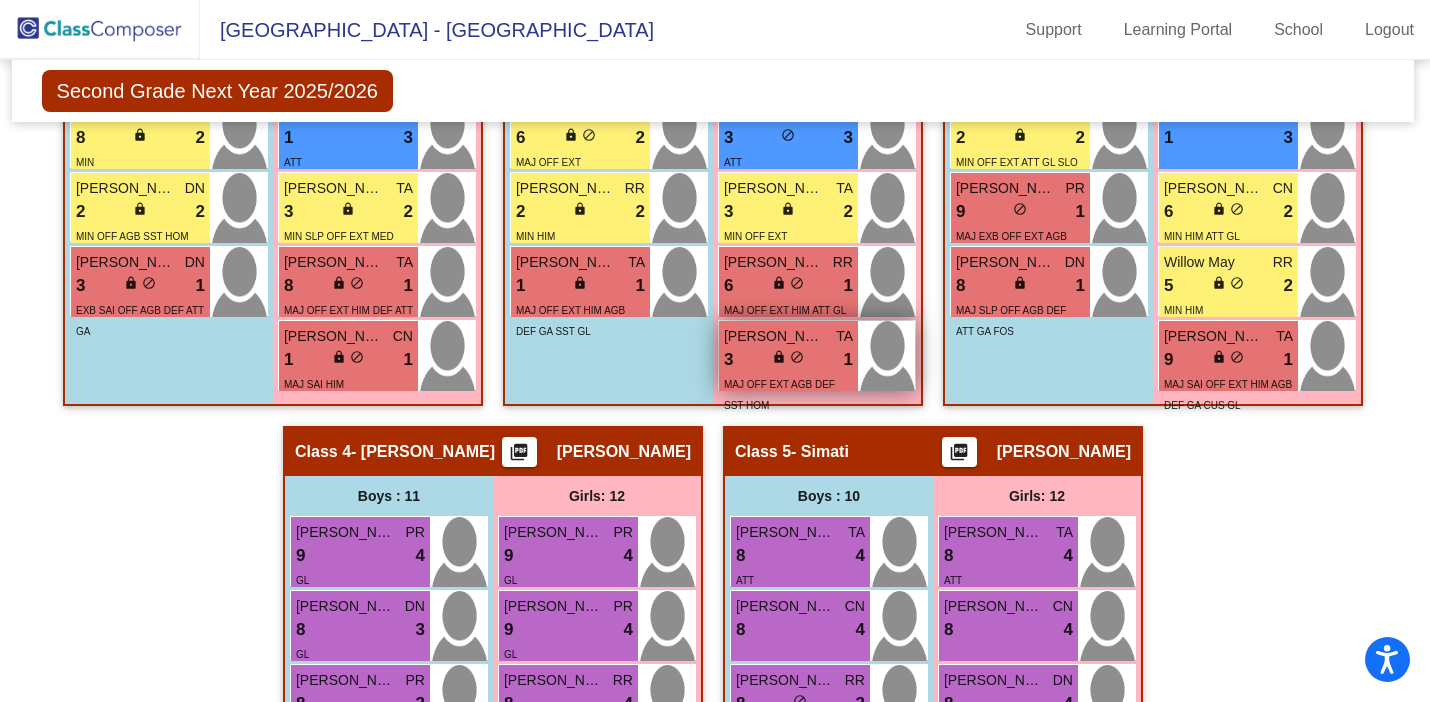 click on "MAJ OFF EXT AGB DEF SST HOM" at bounding box center [779, 395] 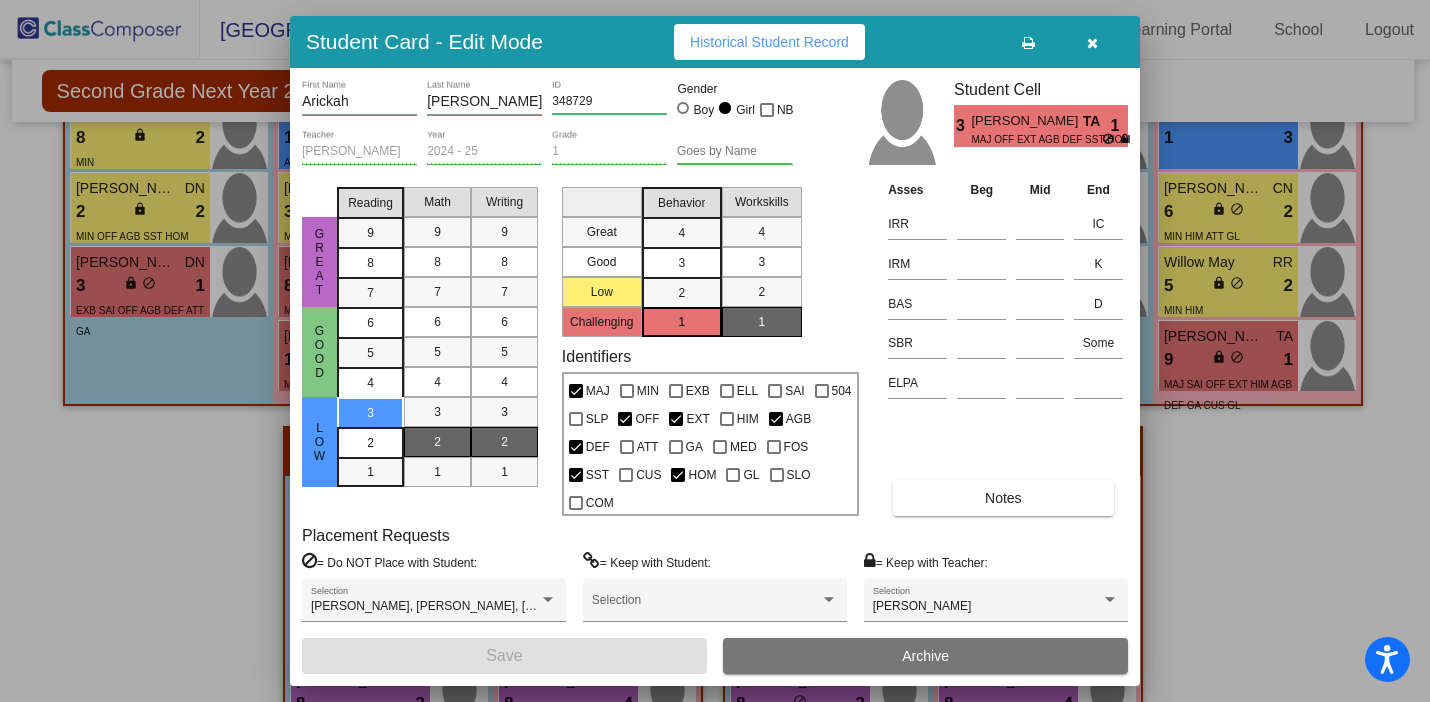 click at bounding box center (1092, 43) 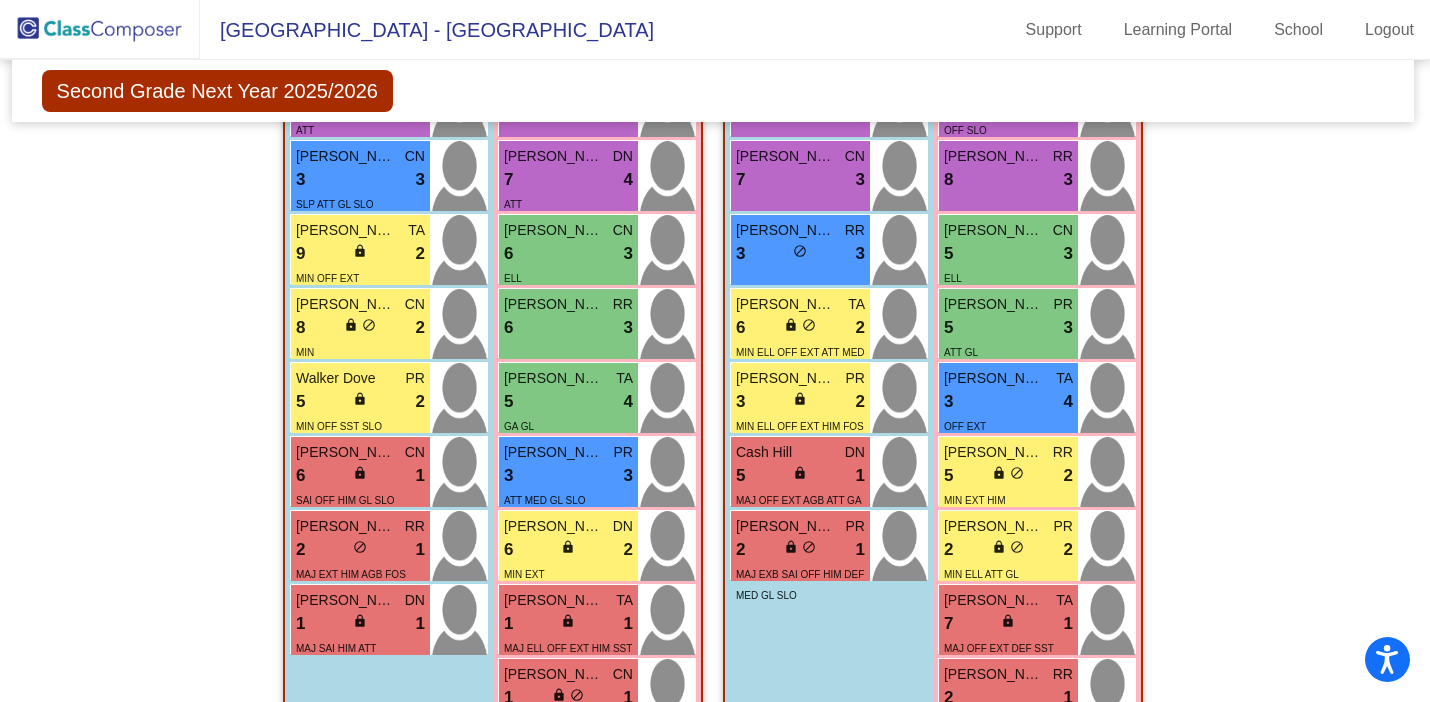 scroll, scrollTop: 1888, scrollLeft: 2, axis: both 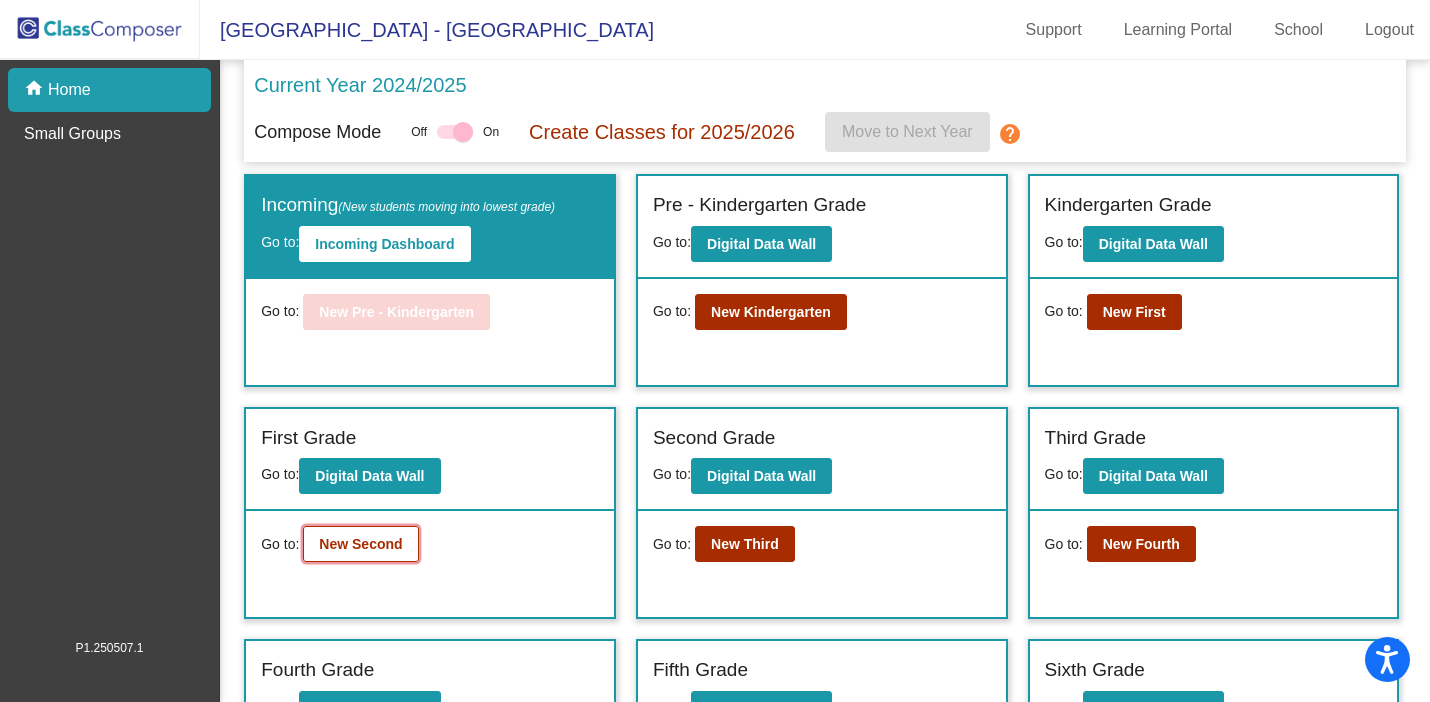 click on "New Second" 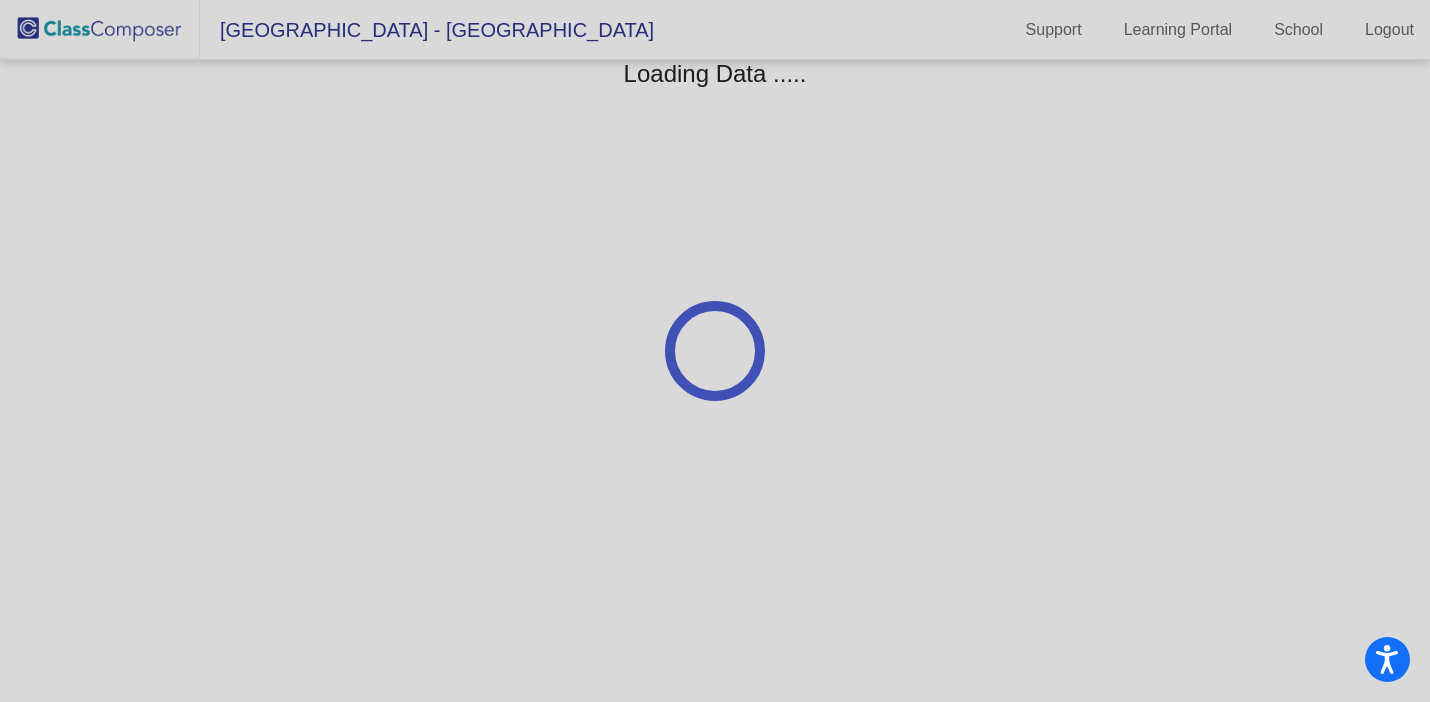scroll, scrollTop: 0, scrollLeft: 0, axis: both 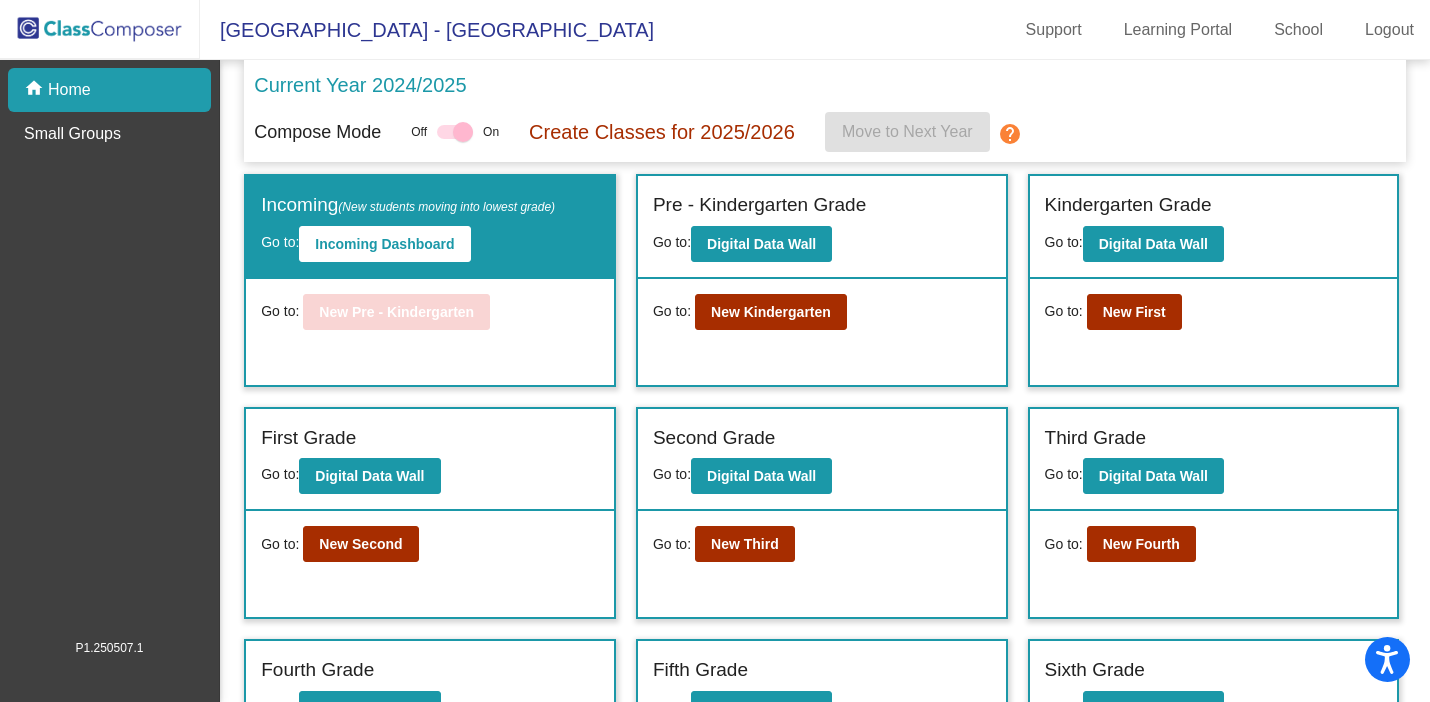 click on "Go to:  New Third" 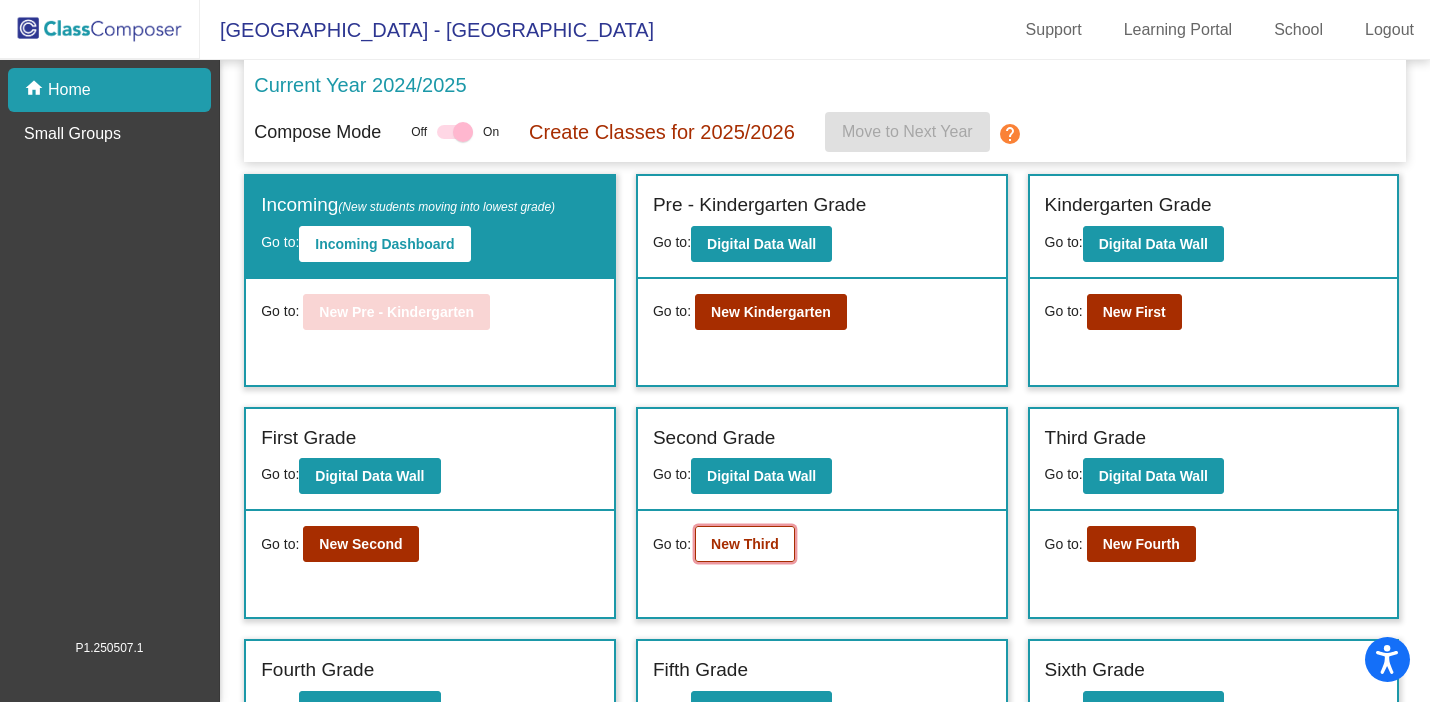 click on "New Third" 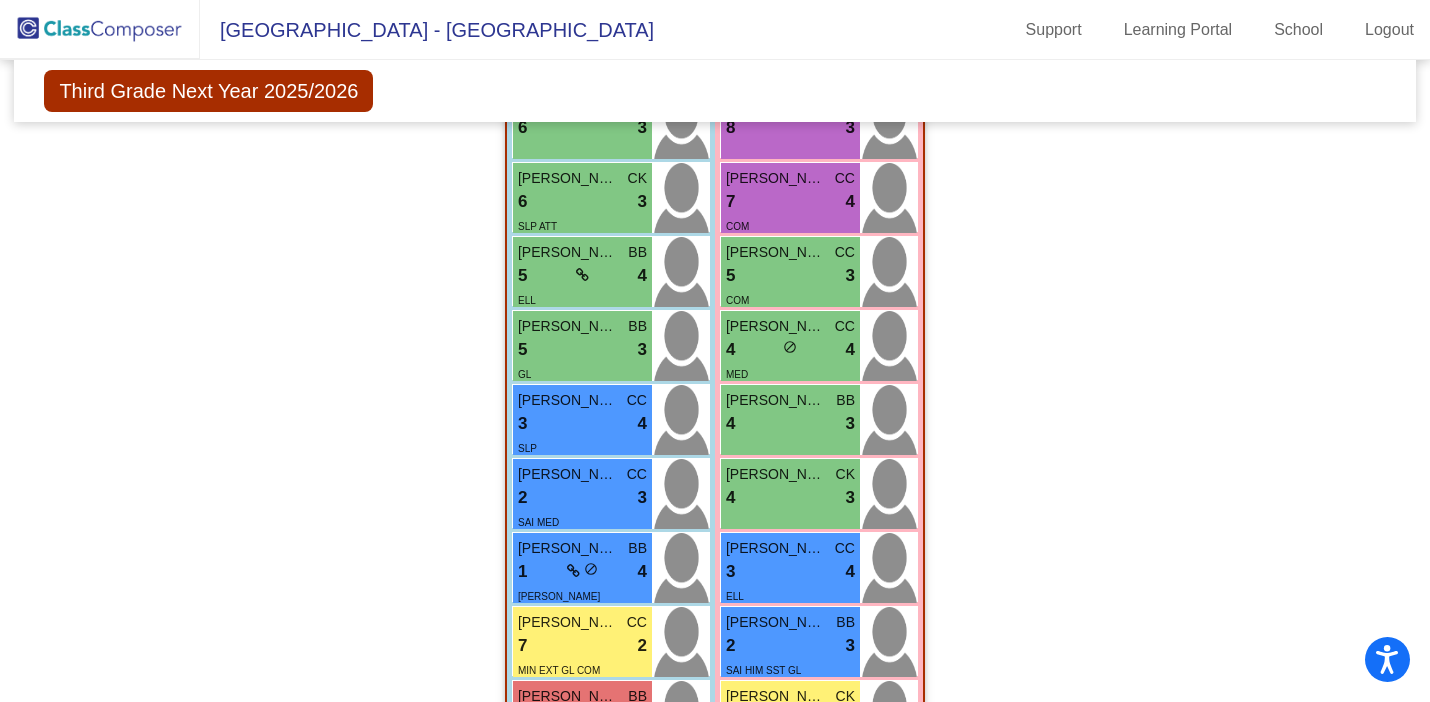 scroll, scrollTop: 2142, scrollLeft: 0, axis: vertical 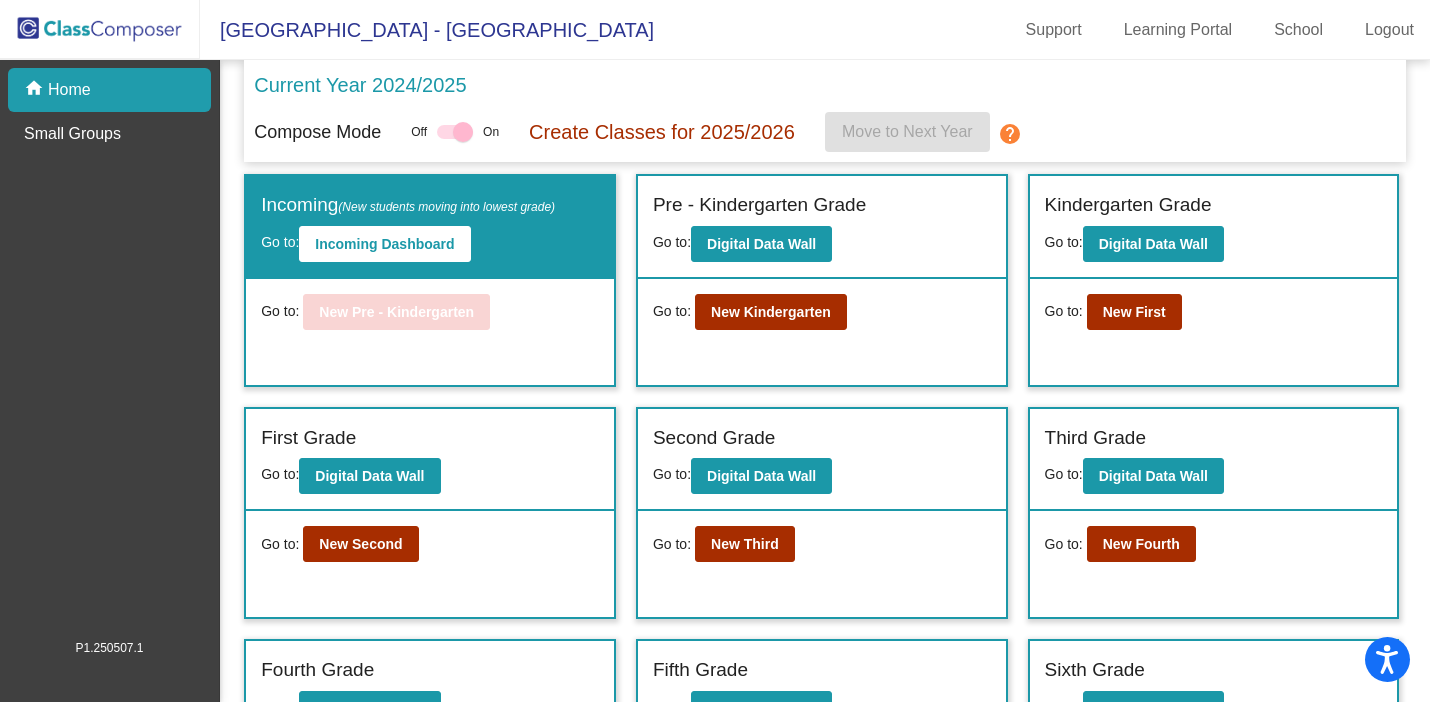 click on "Go to:  New Second" 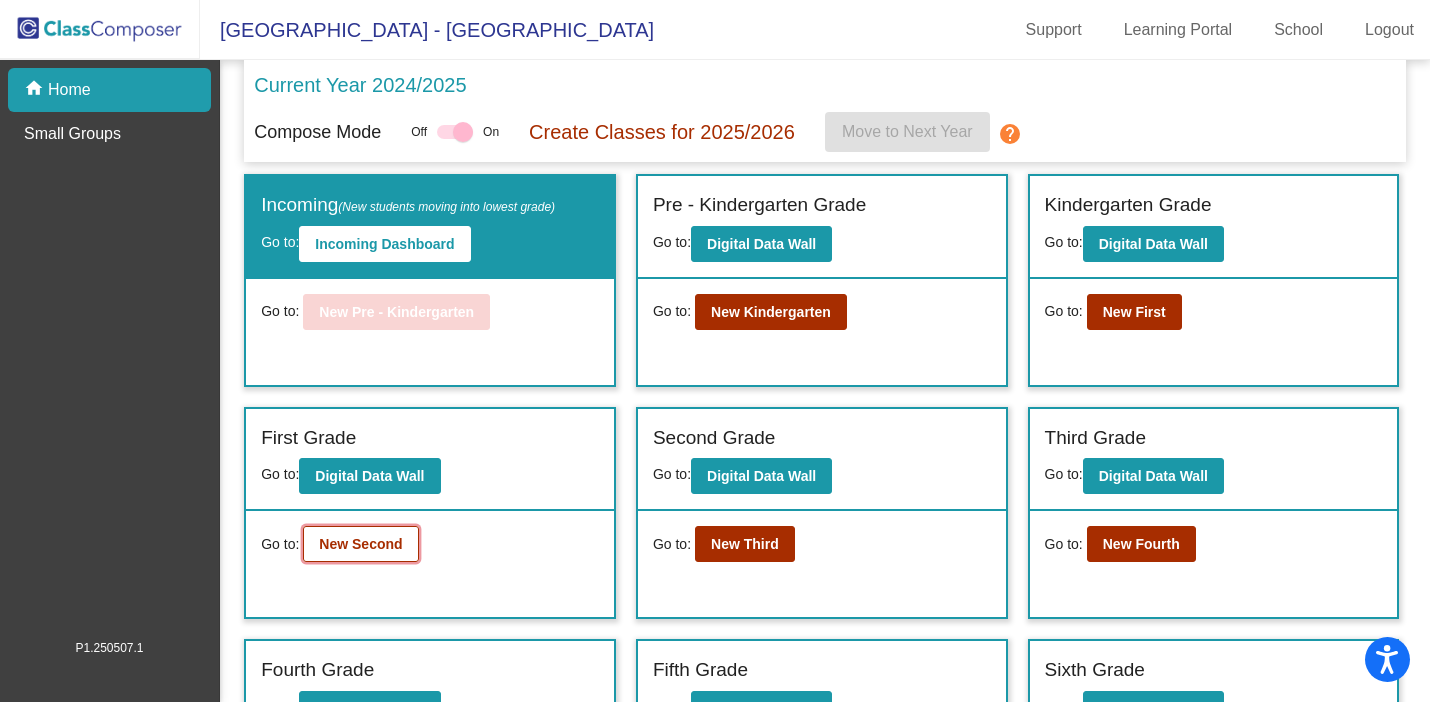click on "New Second" 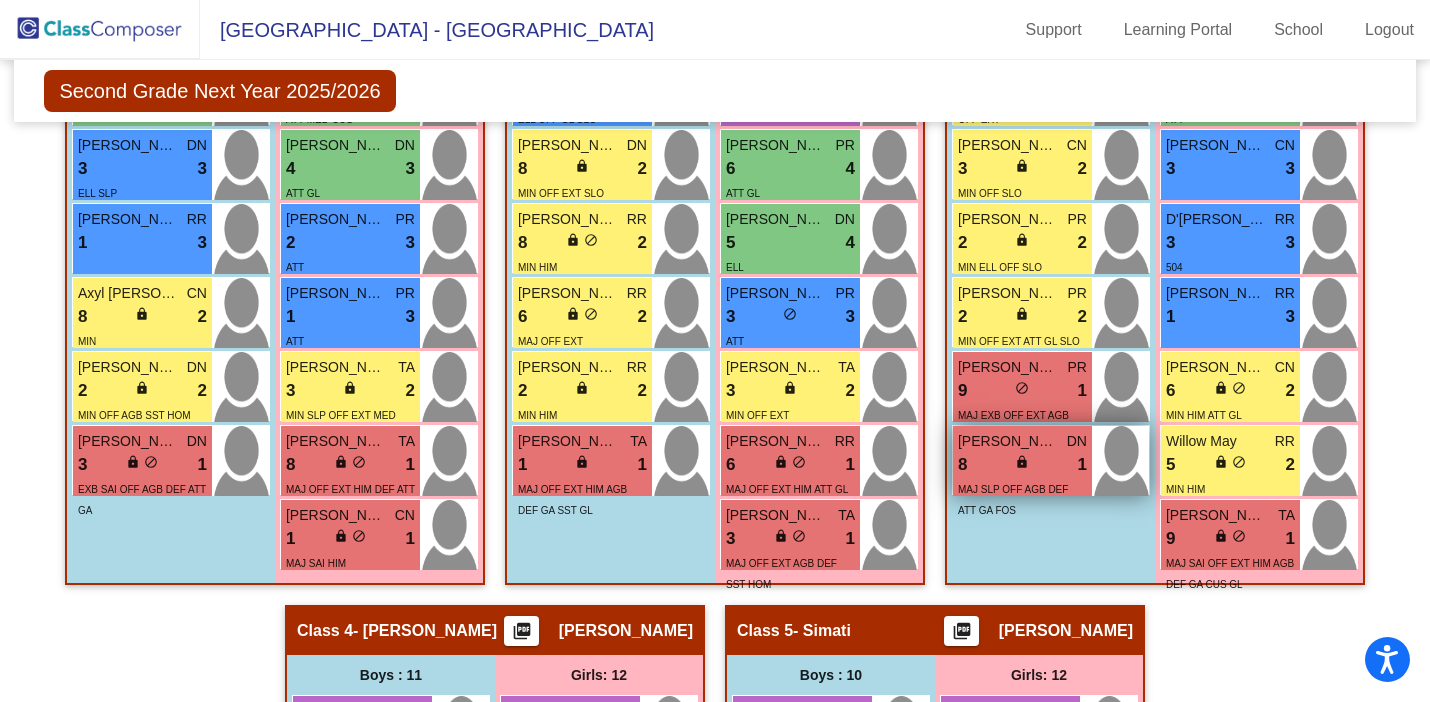 scroll, scrollTop: 915, scrollLeft: 0, axis: vertical 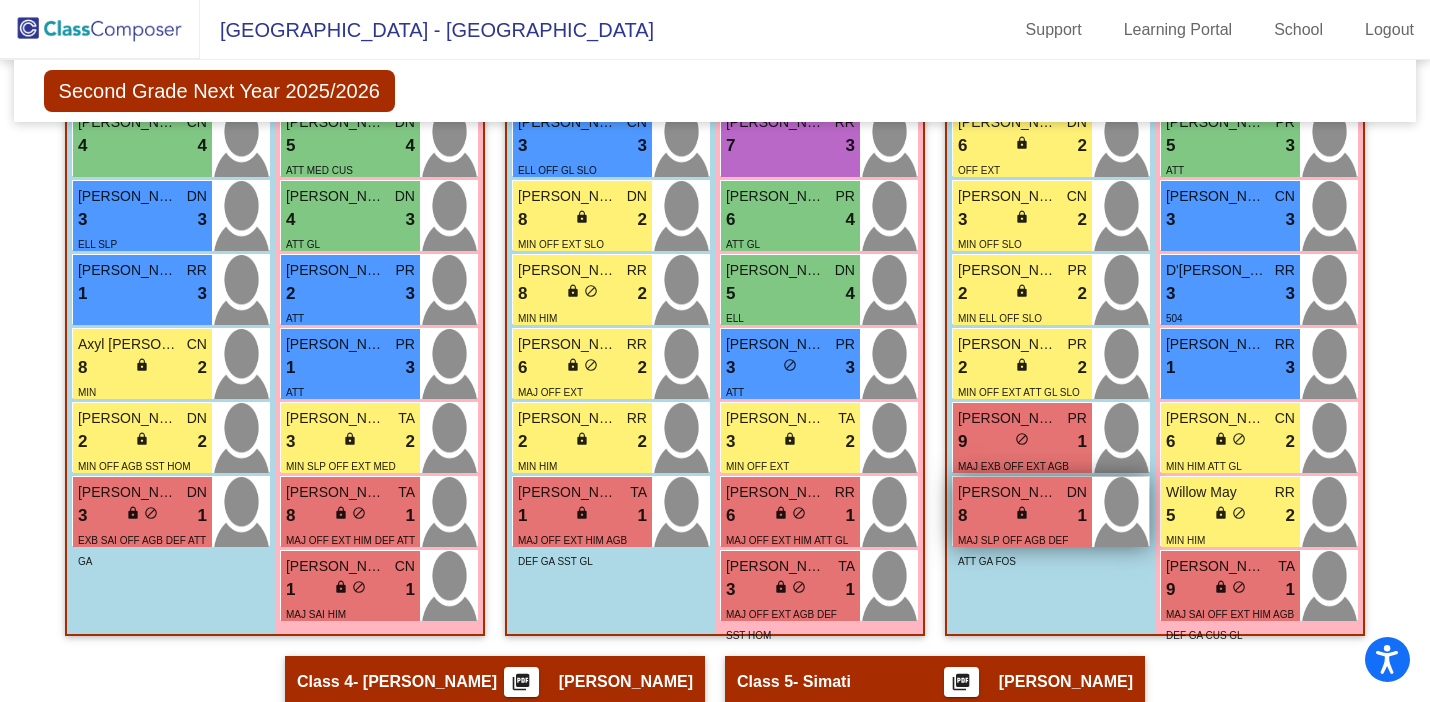 click at bounding box center [1120, 290] 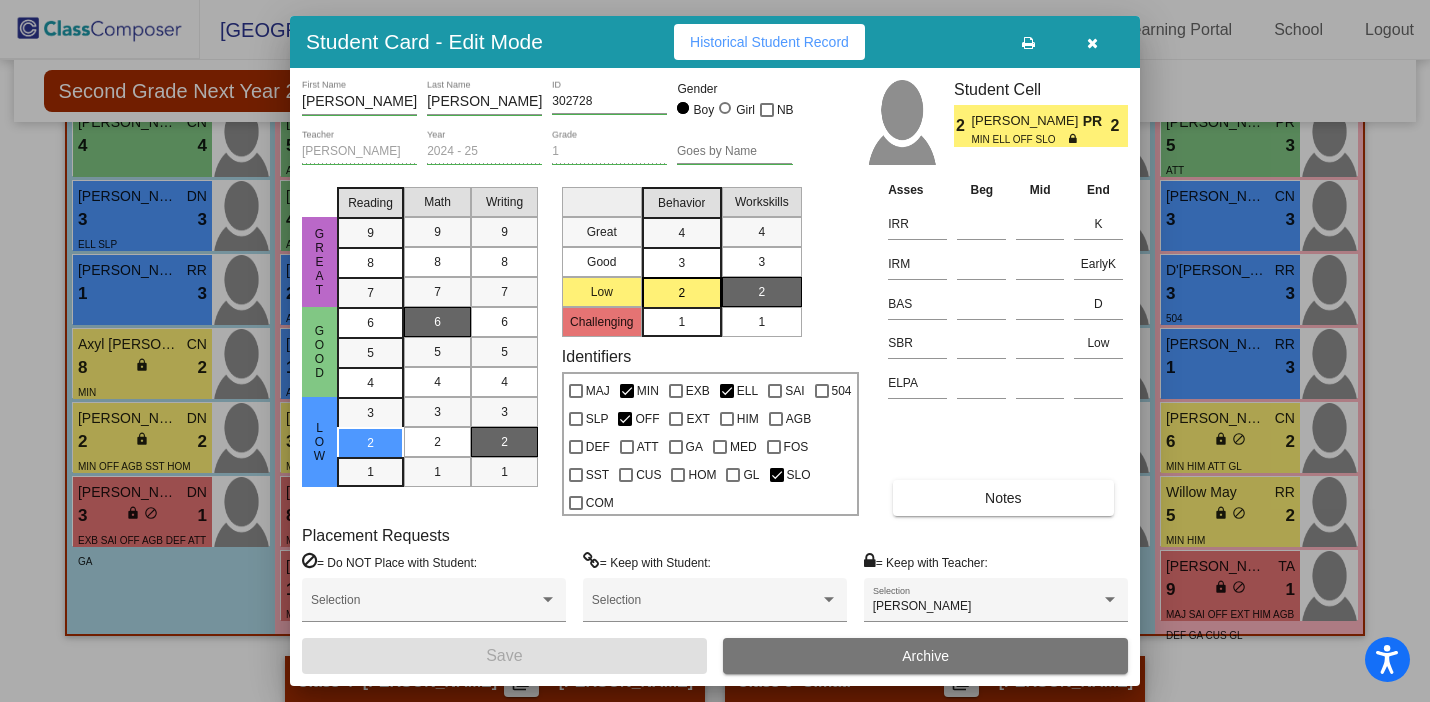 click at bounding box center [1092, 42] 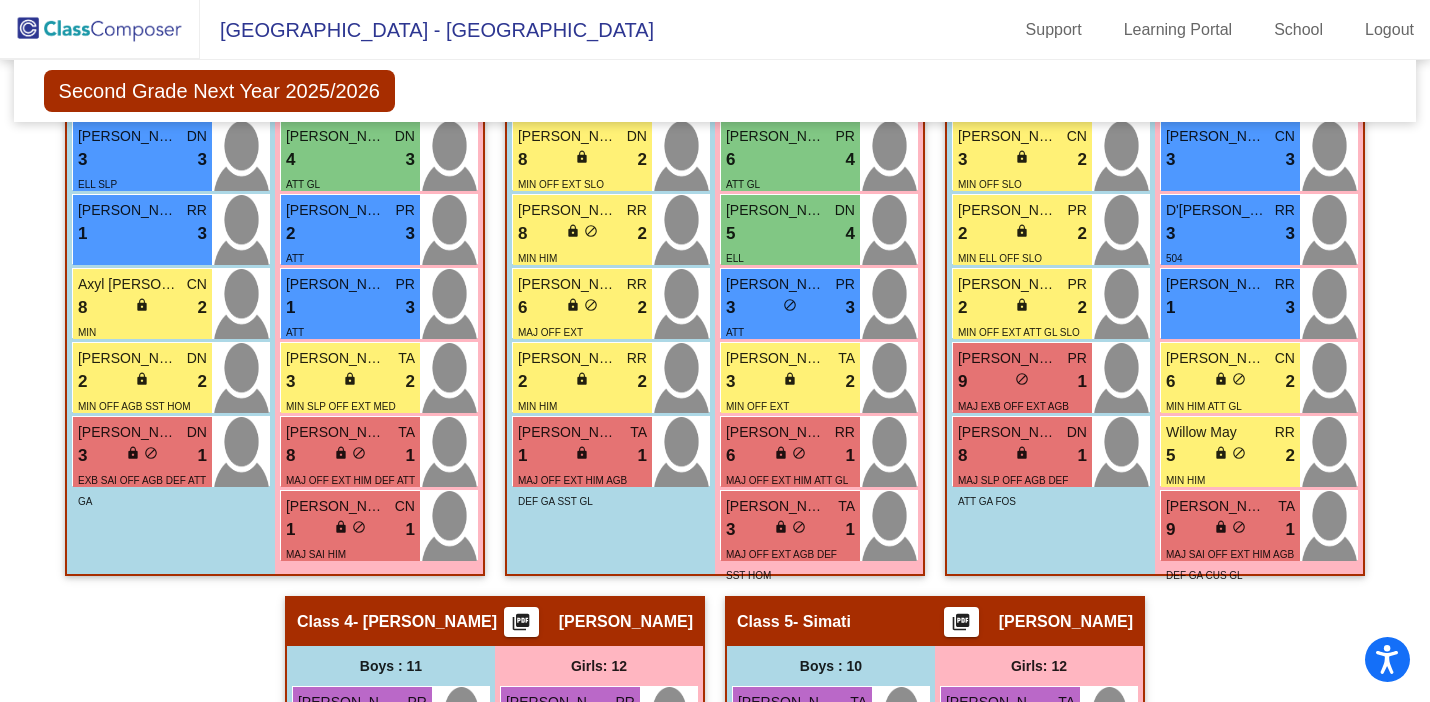 scroll, scrollTop: 979, scrollLeft: 0, axis: vertical 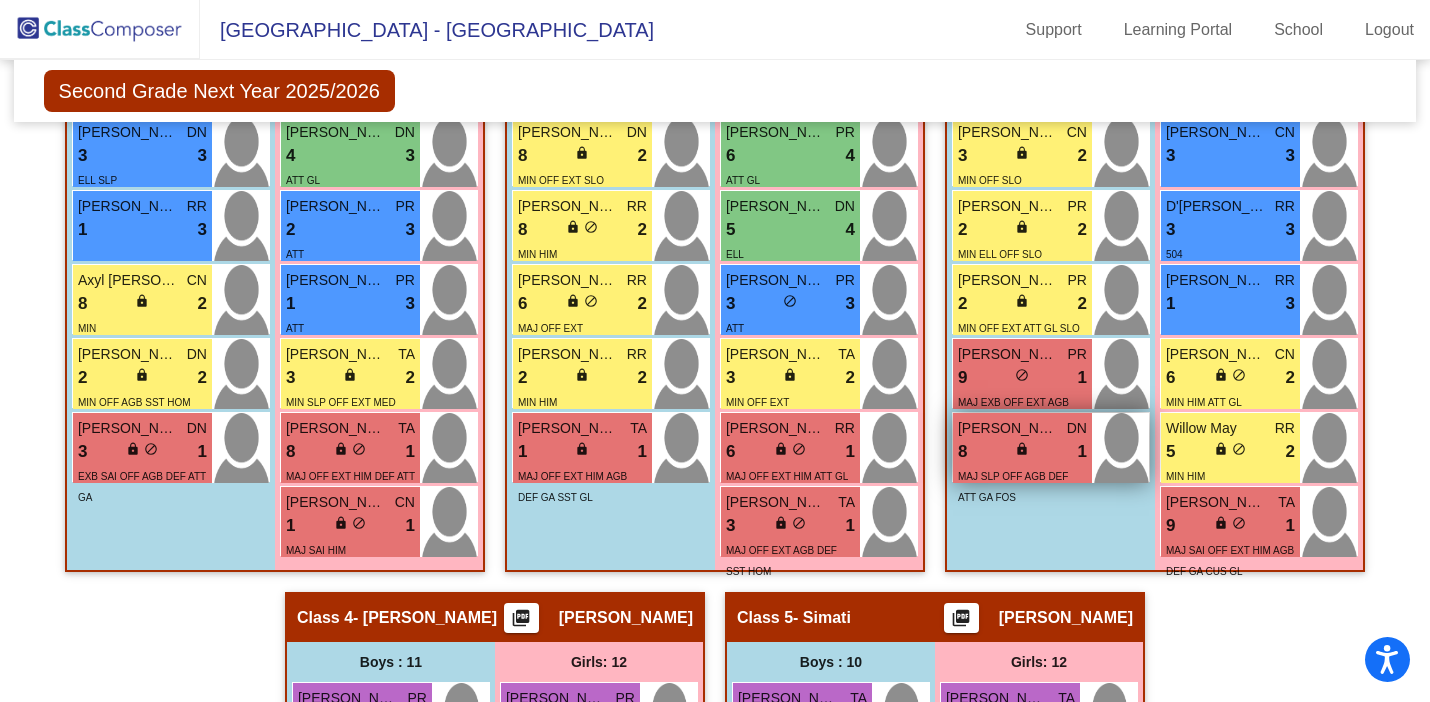 click on "8 lock do_not_disturb_alt 1" at bounding box center [1022, 452] 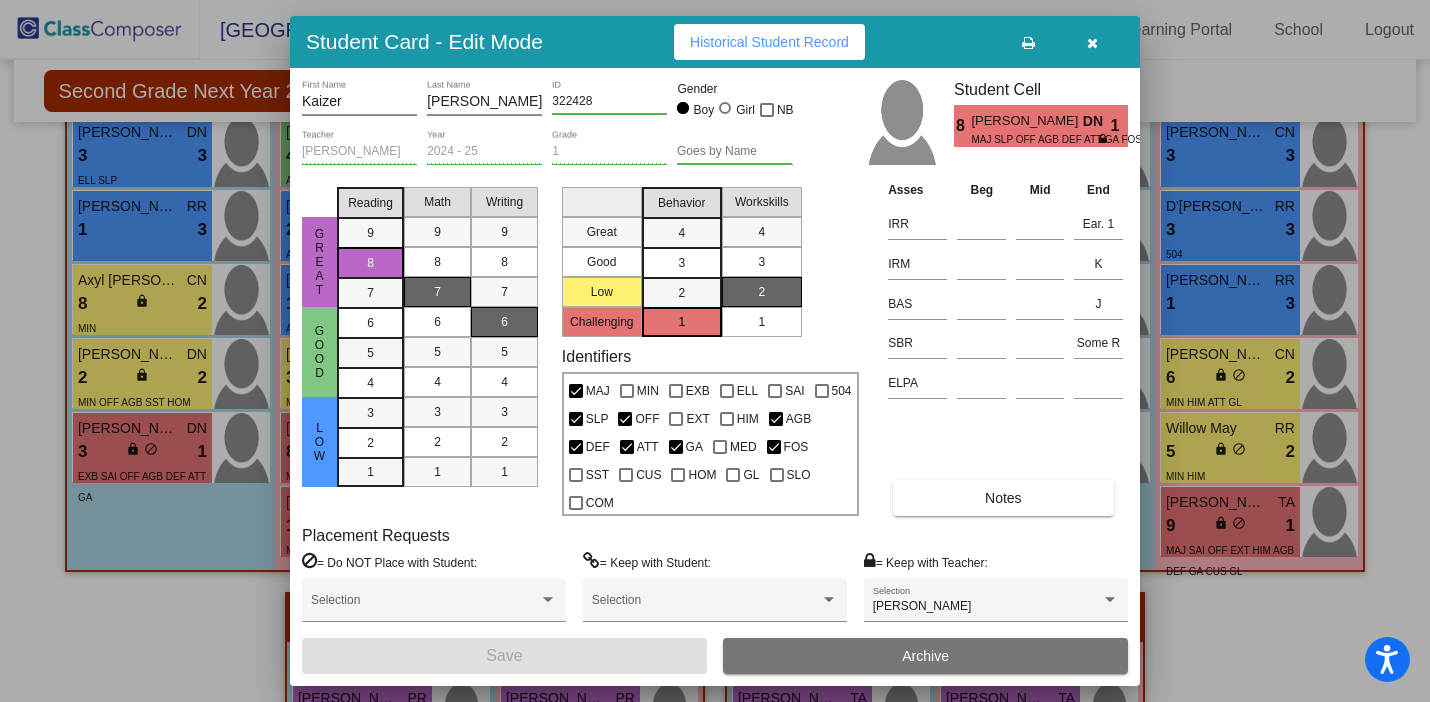 click at bounding box center (1092, 43) 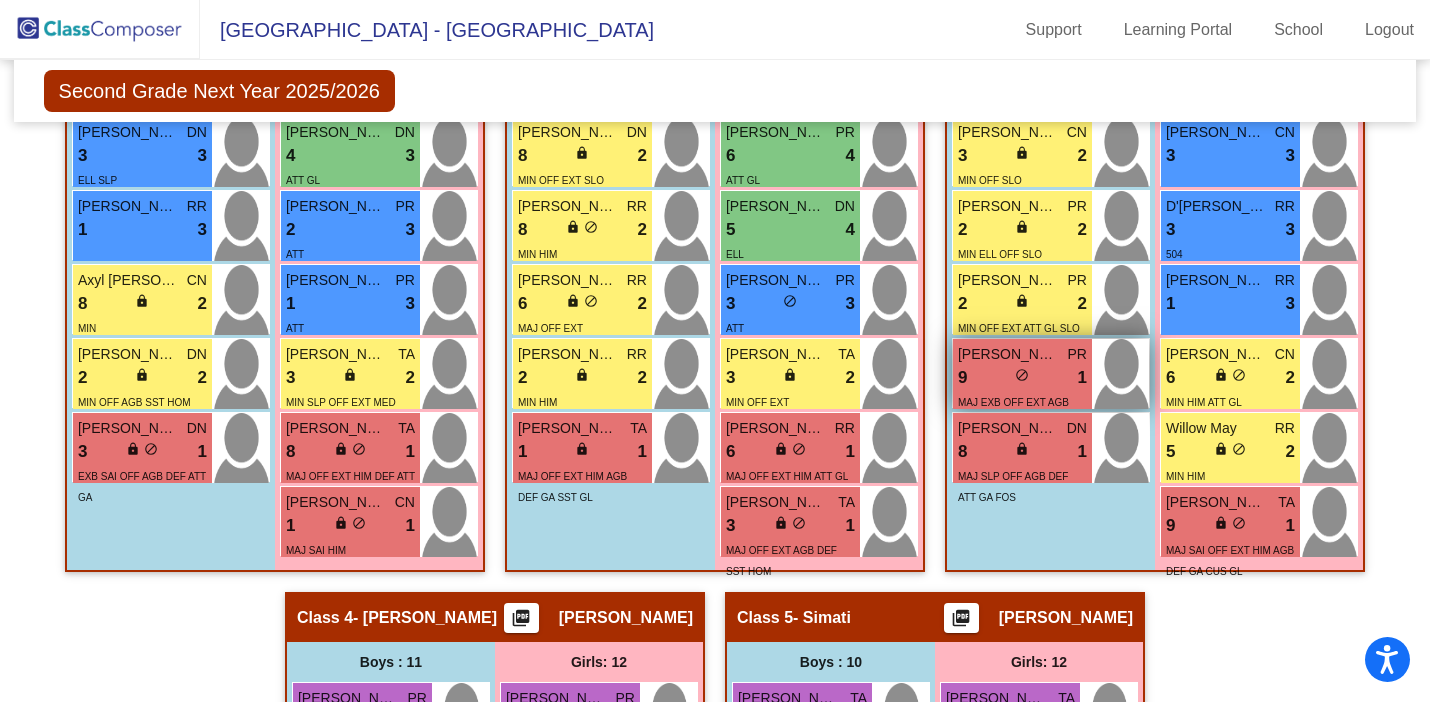 click on "9 lock do_not_disturb_alt 1" at bounding box center [1022, 378] 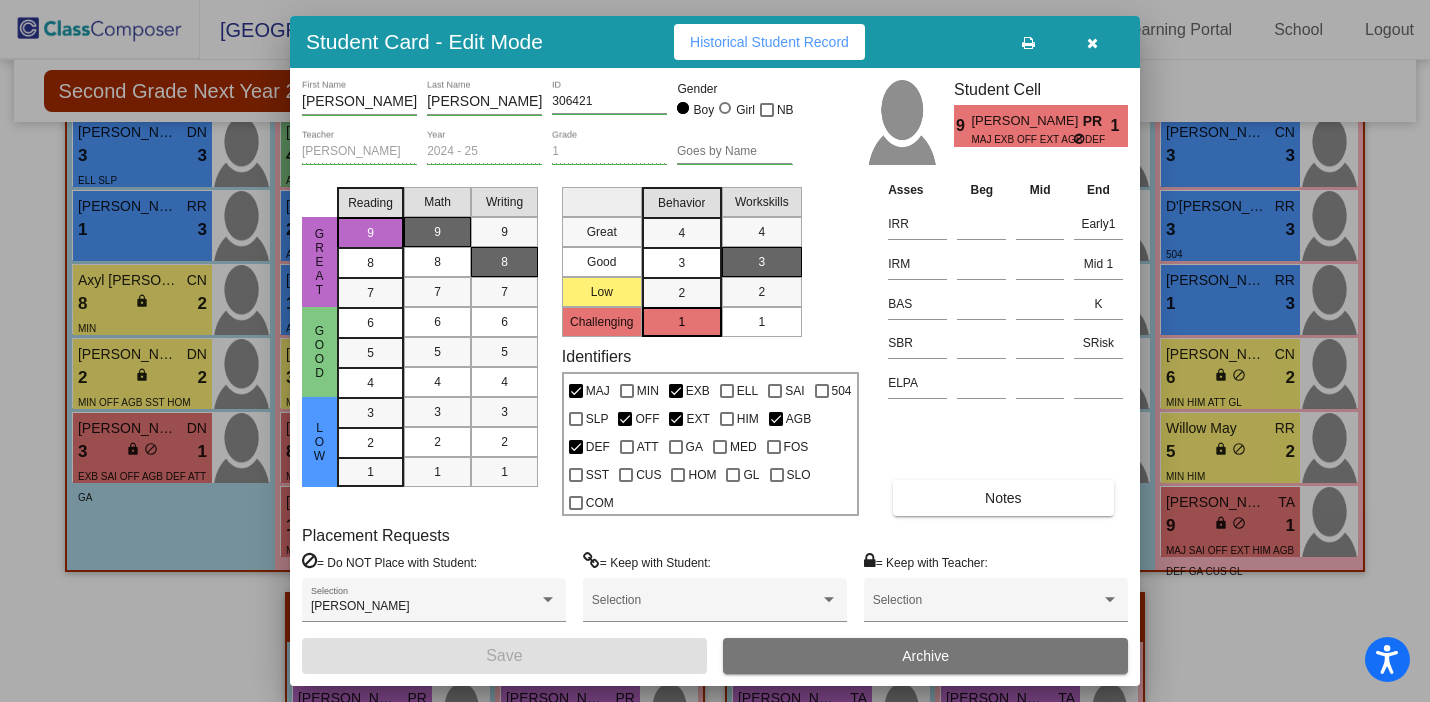 scroll, scrollTop: 0, scrollLeft: 0, axis: both 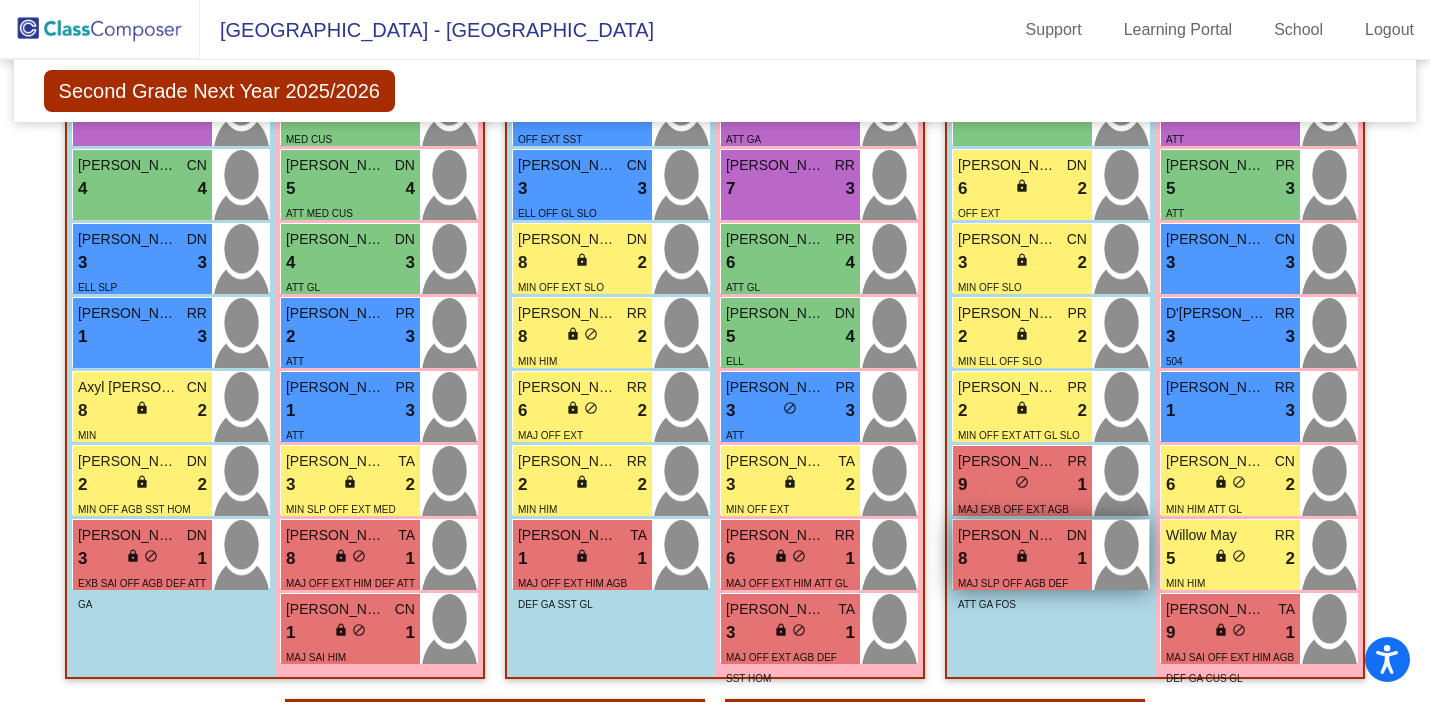click on "8 lock do_not_disturb_alt 1" at bounding box center (1022, 559) 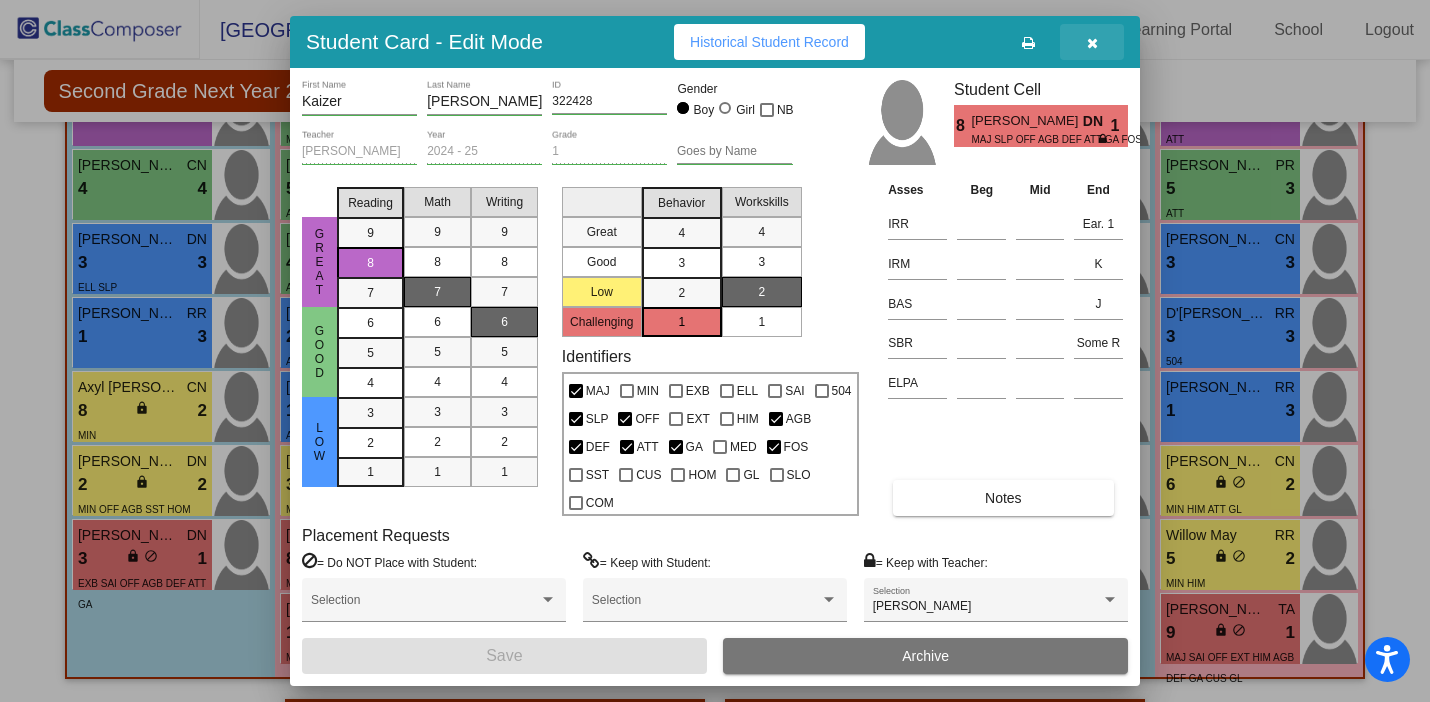 click at bounding box center (1092, 43) 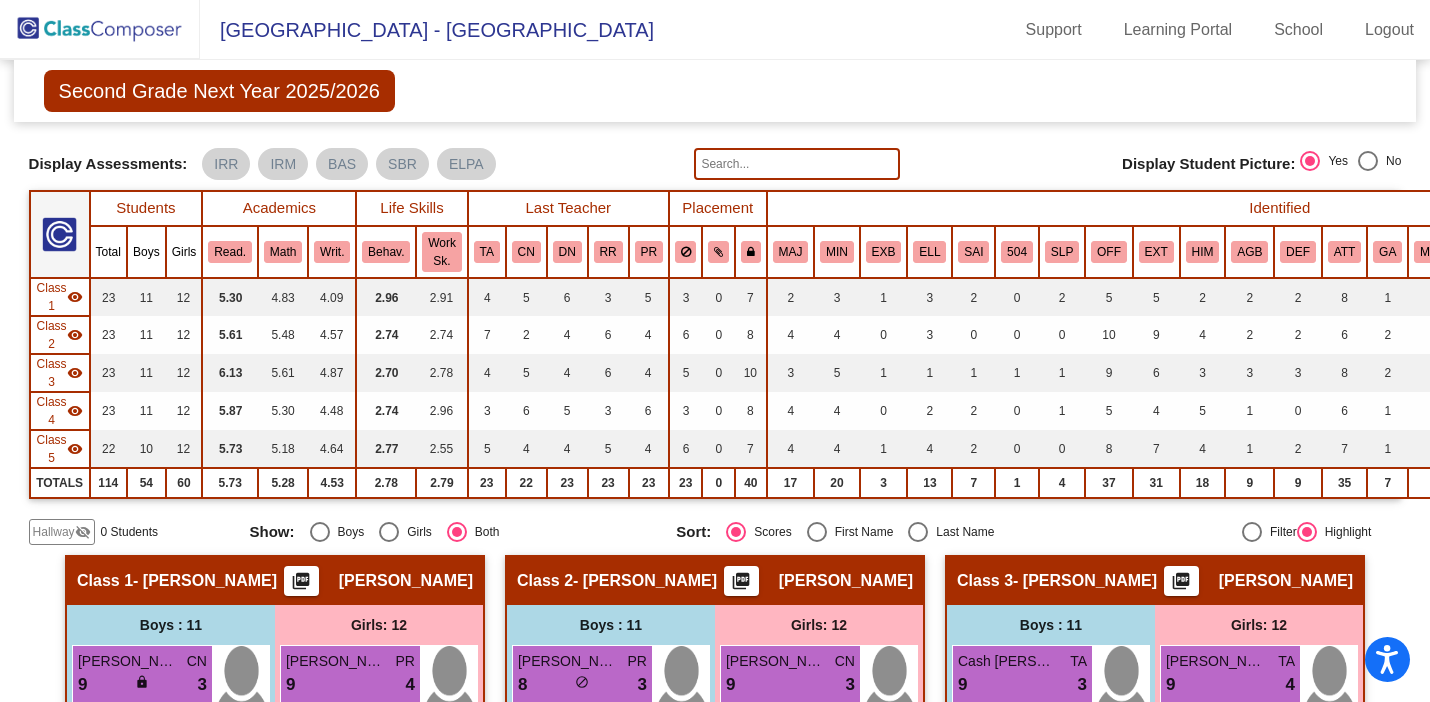 scroll, scrollTop: 9, scrollLeft: 0, axis: vertical 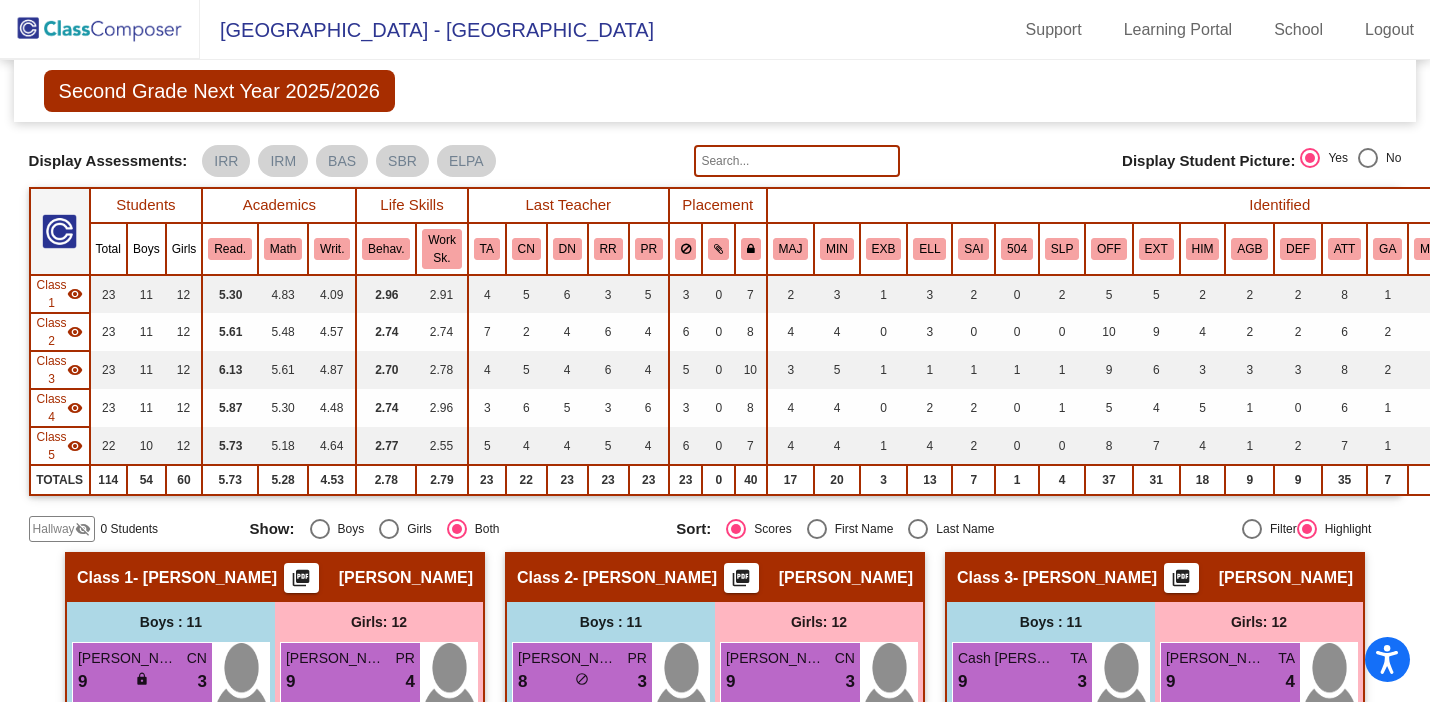 click on "Sort:" 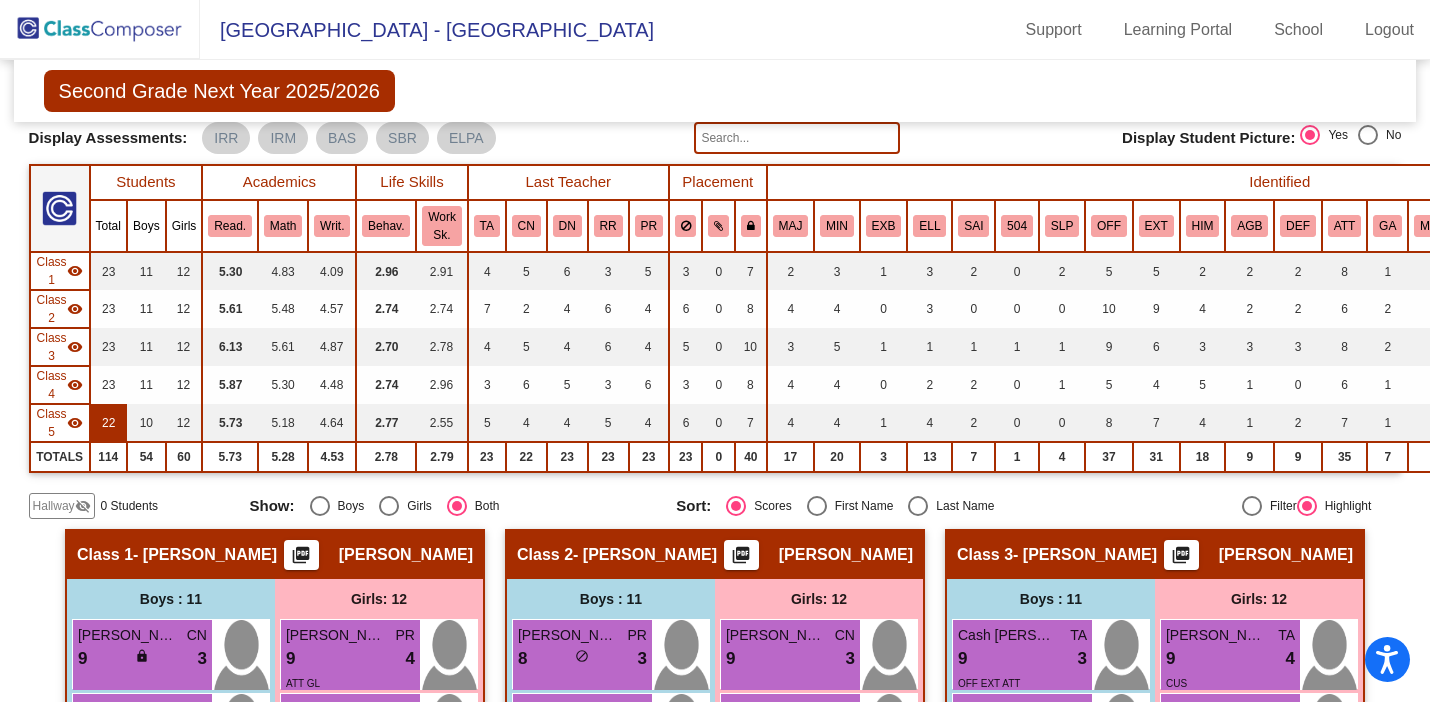 scroll, scrollTop: 0, scrollLeft: 0, axis: both 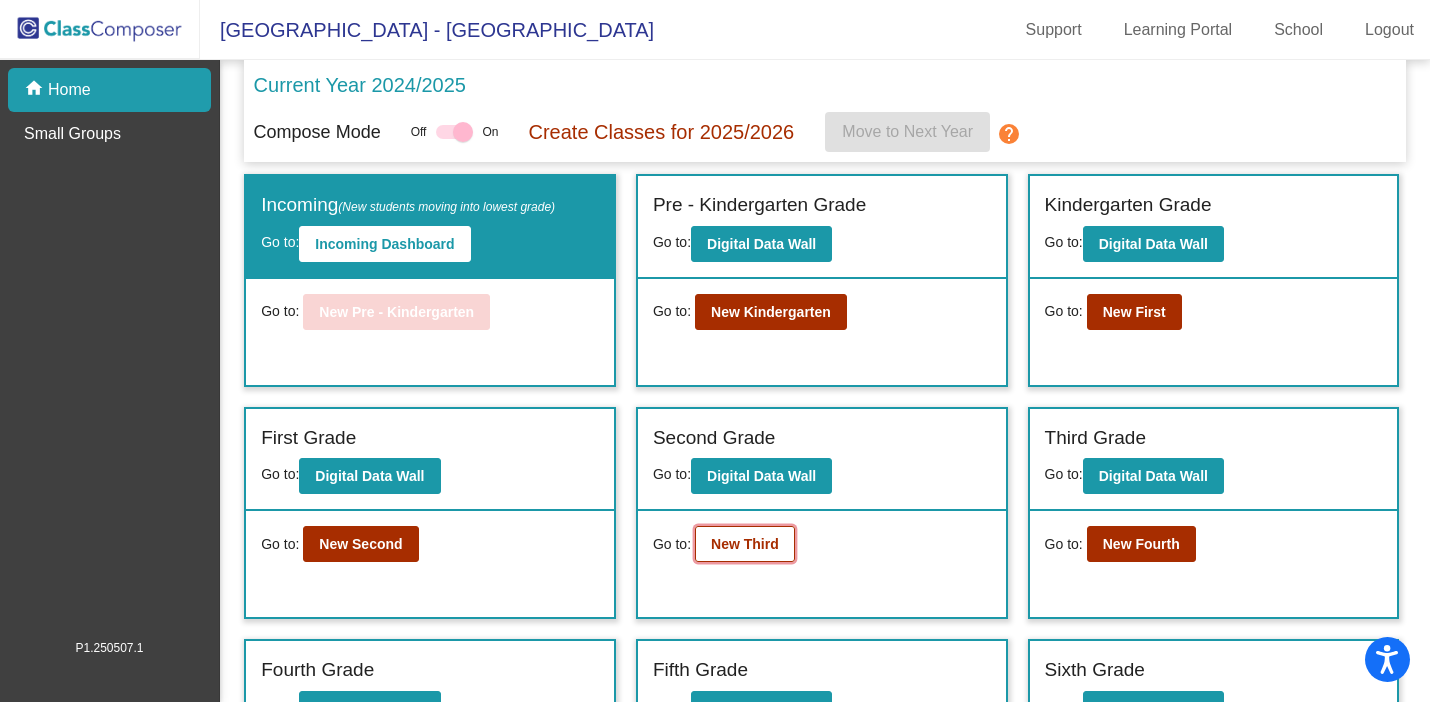 click on "New Third" 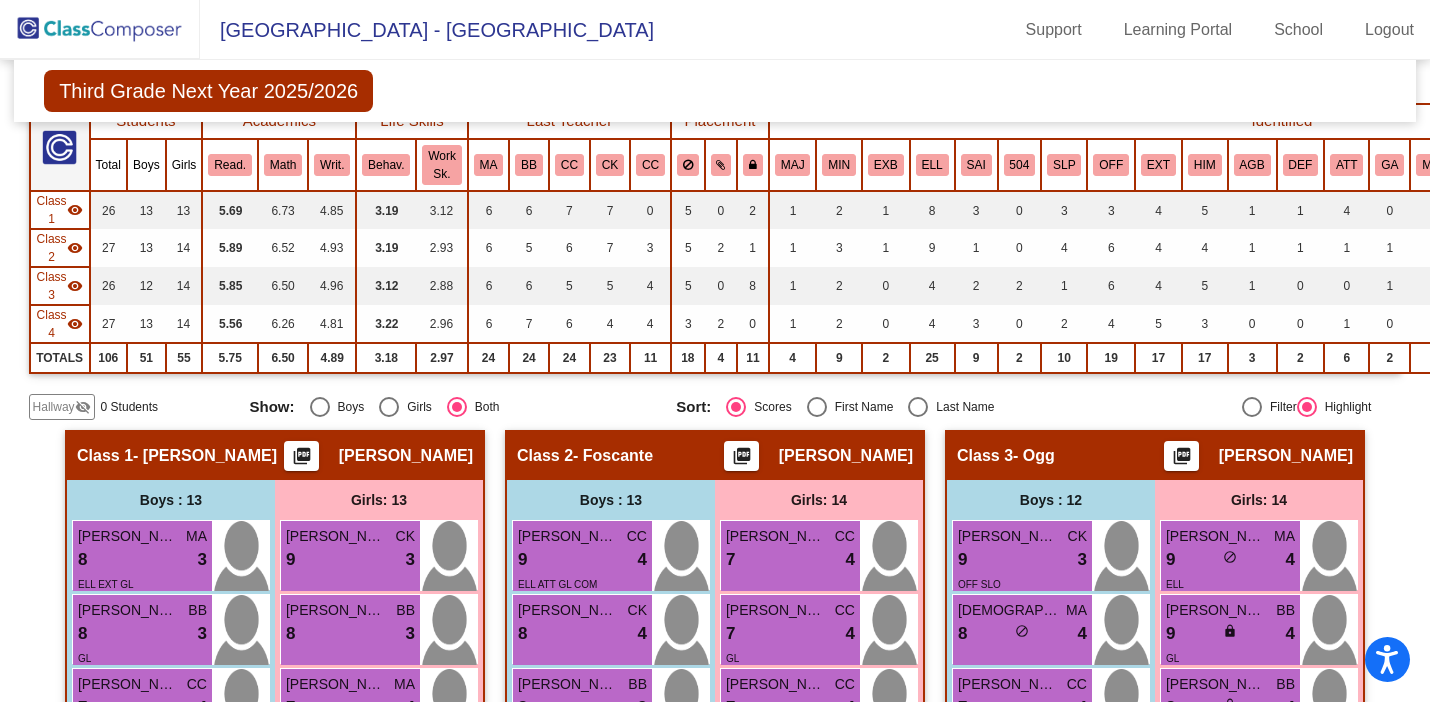 scroll, scrollTop: 91, scrollLeft: 0, axis: vertical 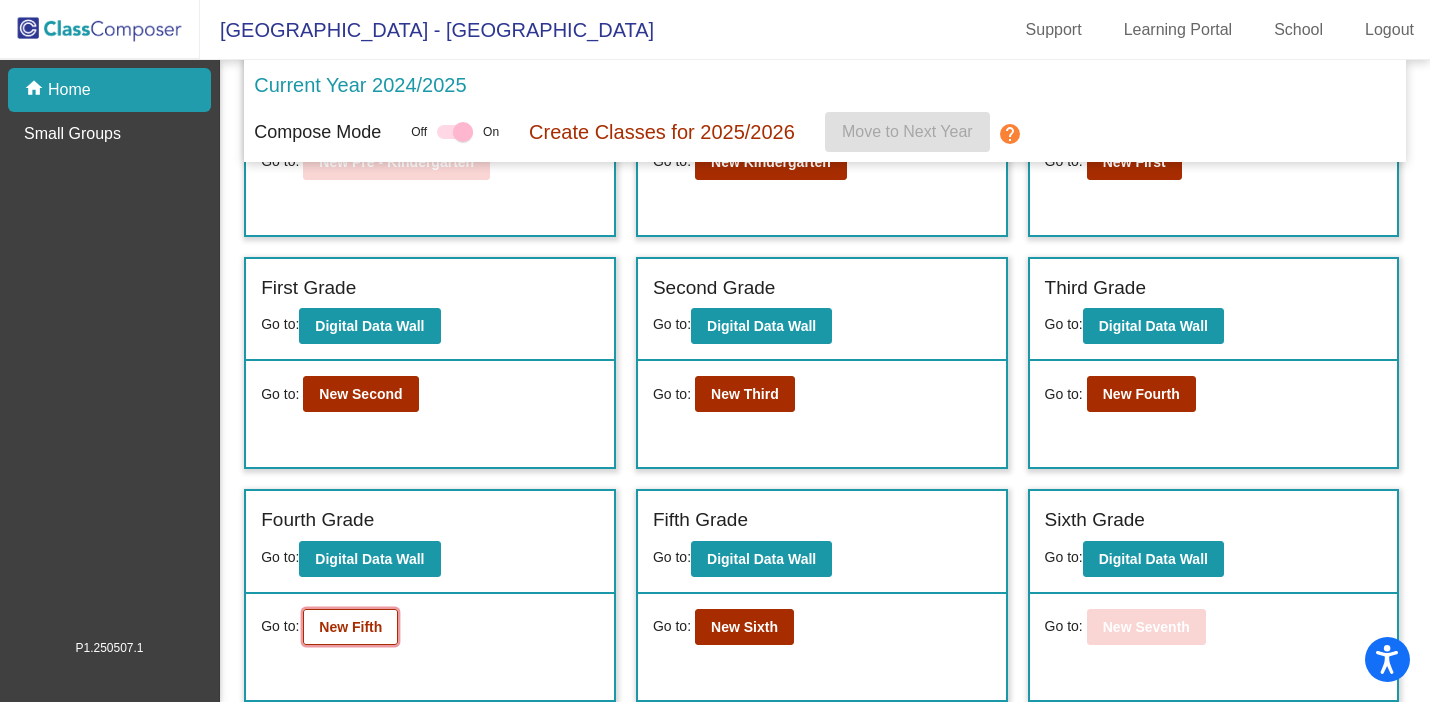 click on "New Fifth" 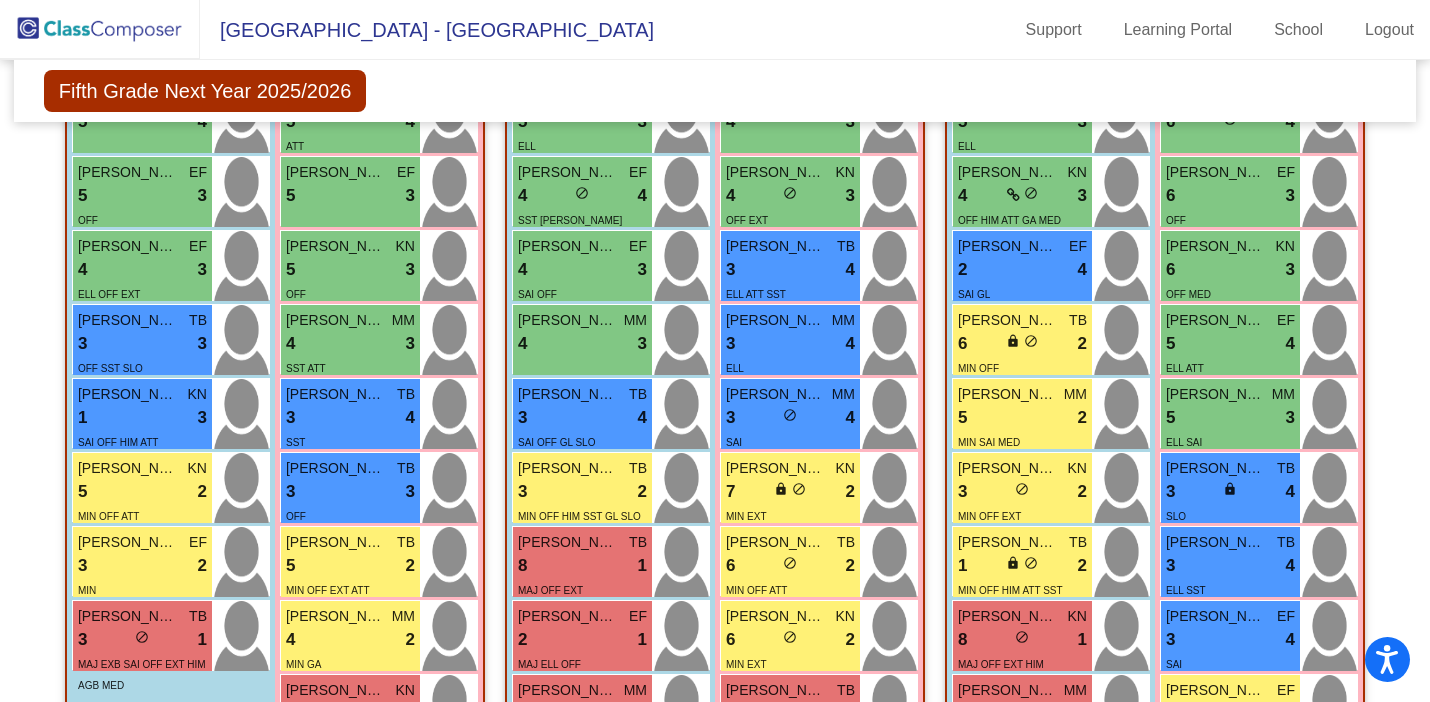 scroll, scrollTop: 856, scrollLeft: 0, axis: vertical 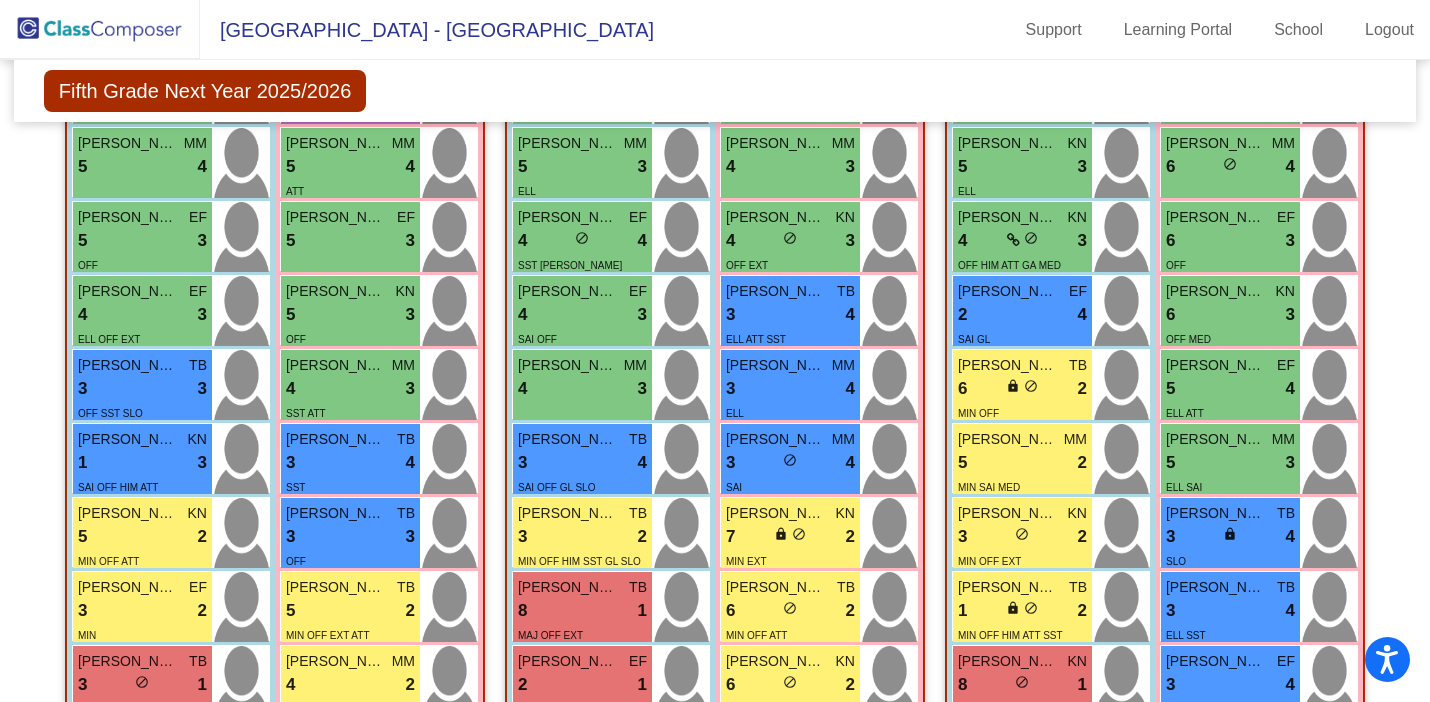 click on "OFF" at bounding box center [350, 560] 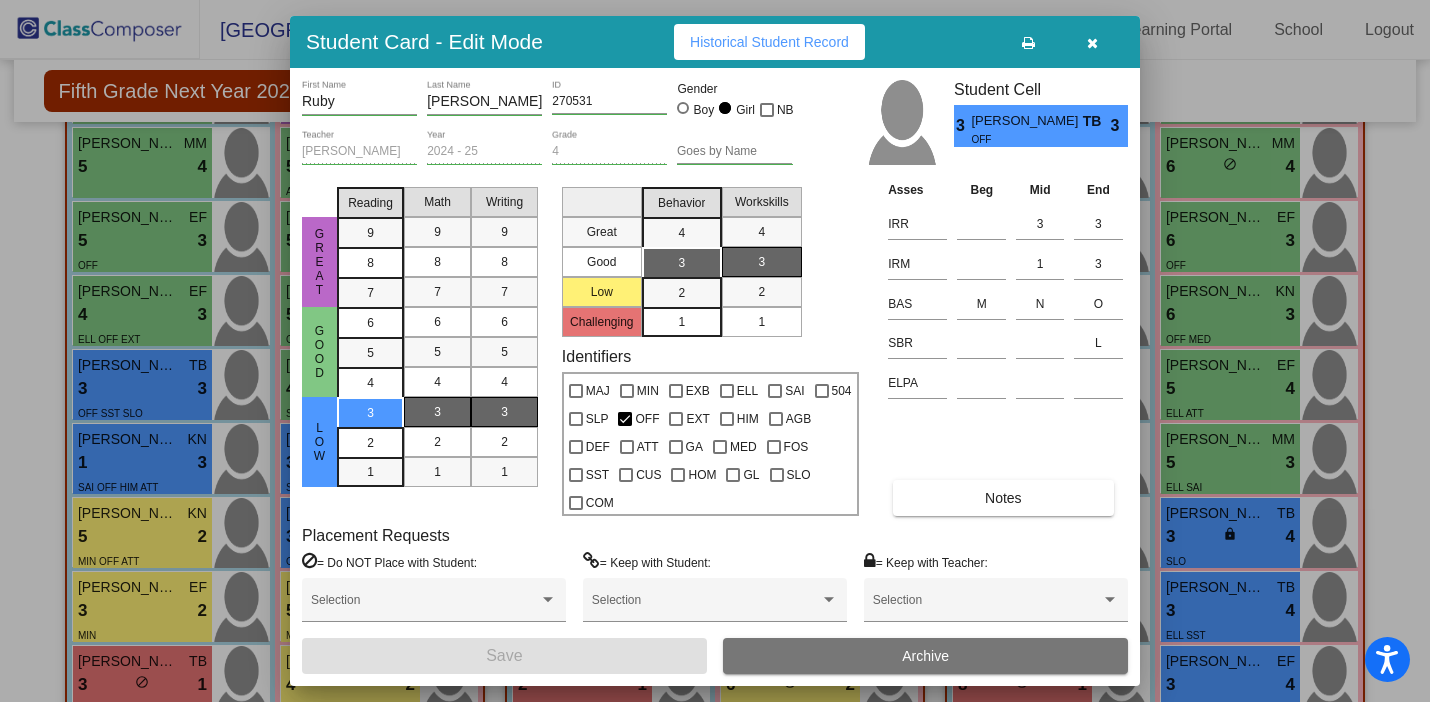 scroll, scrollTop: 0, scrollLeft: 0, axis: both 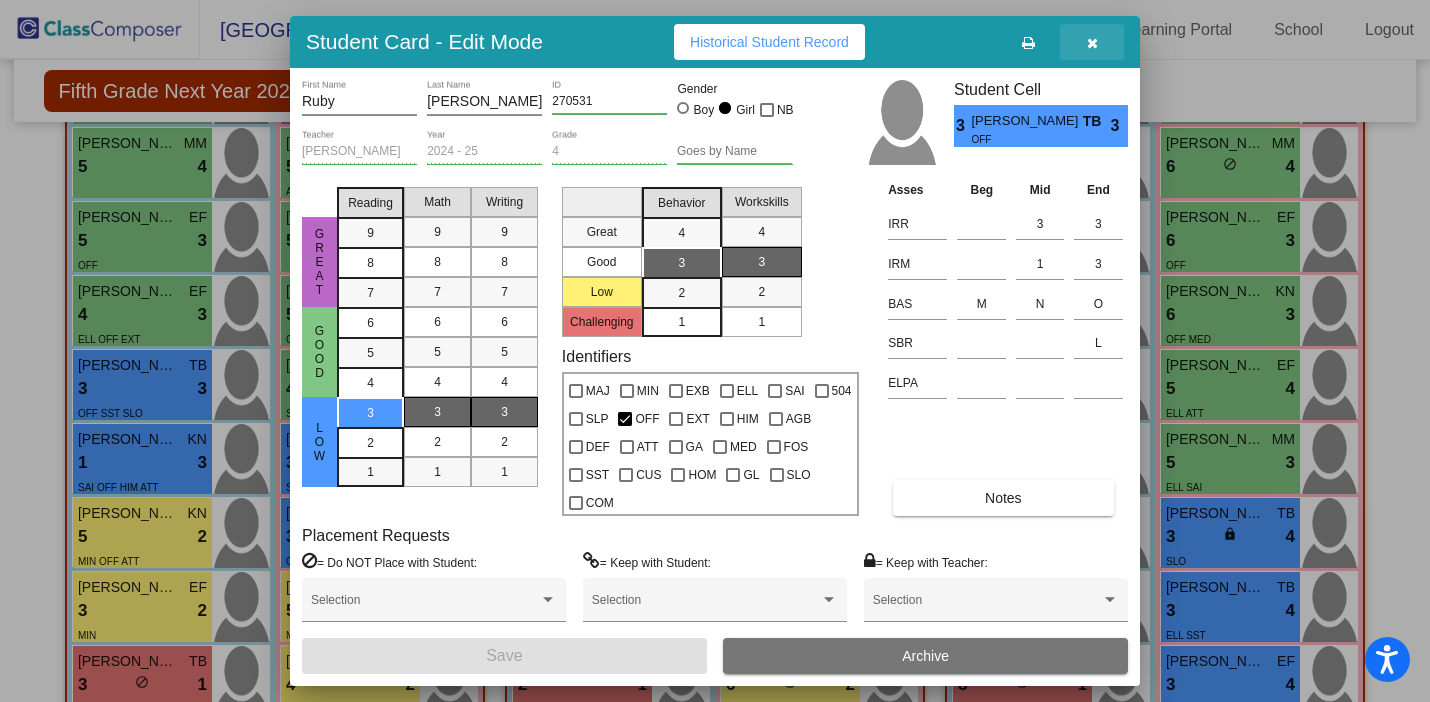 click at bounding box center [1092, 43] 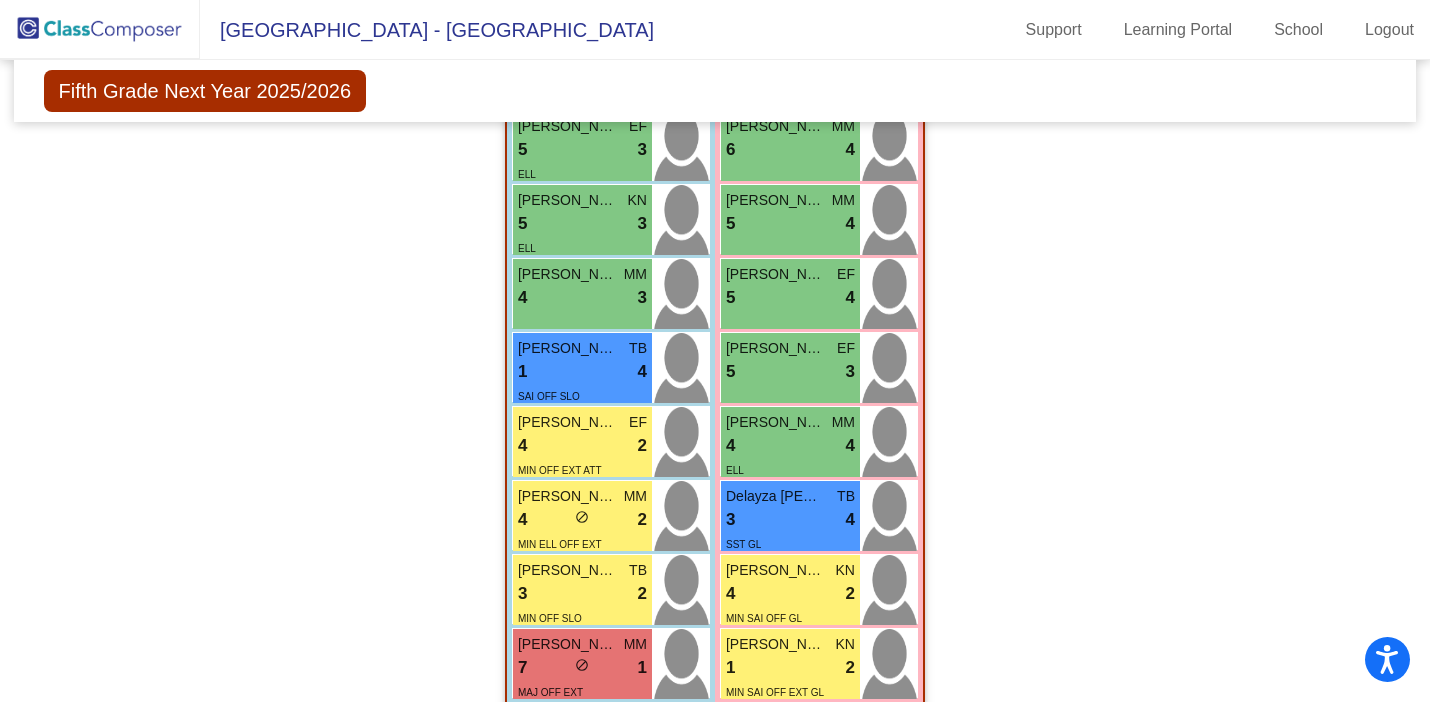 scroll, scrollTop: 2294, scrollLeft: 0, axis: vertical 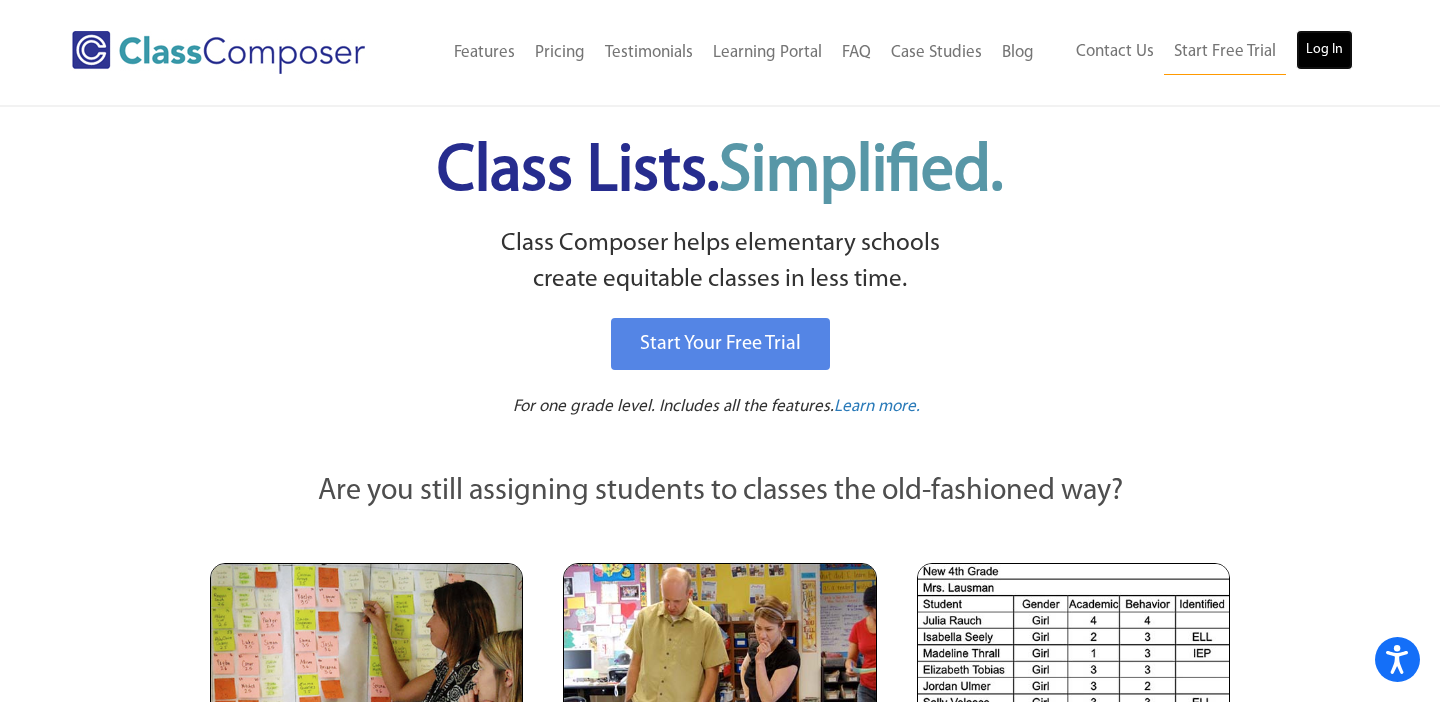 click on "Log In" at bounding box center [1324, 50] 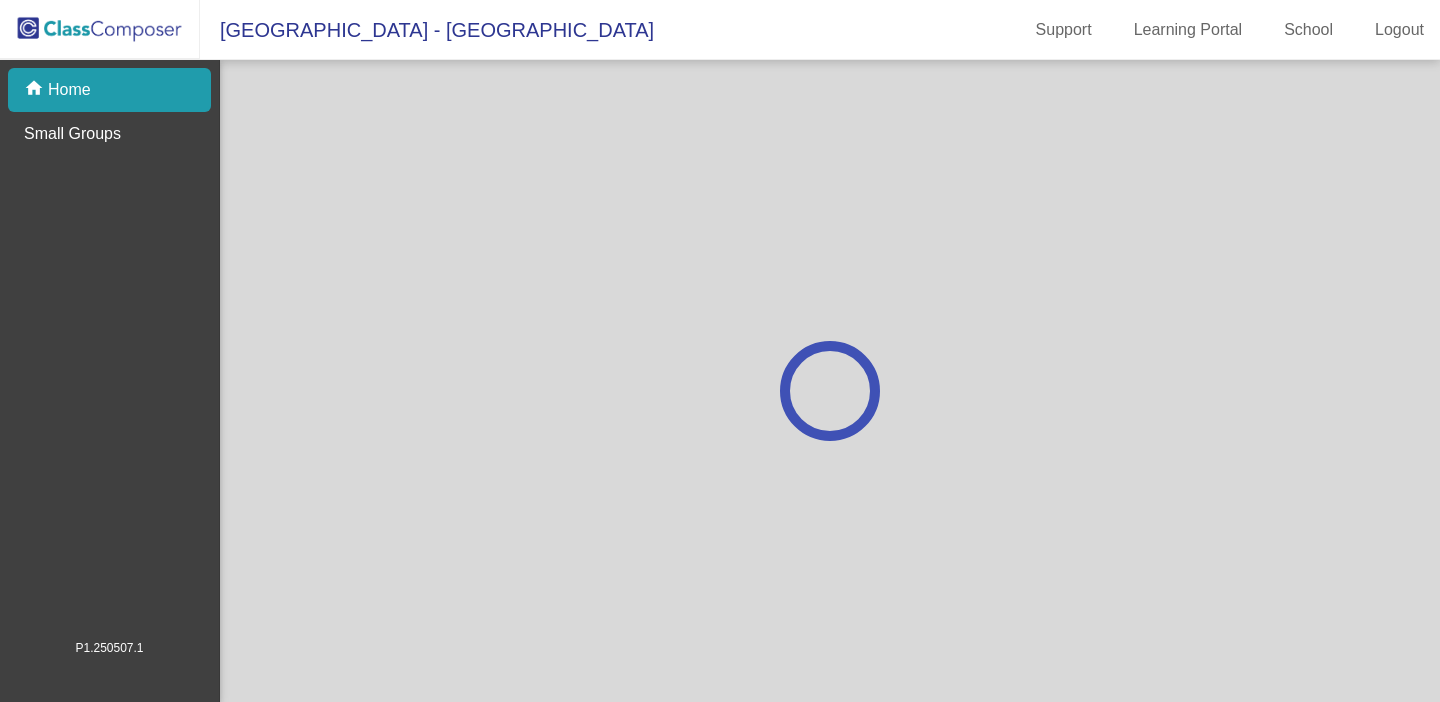 scroll, scrollTop: 0, scrollLeft: 0, axis: both 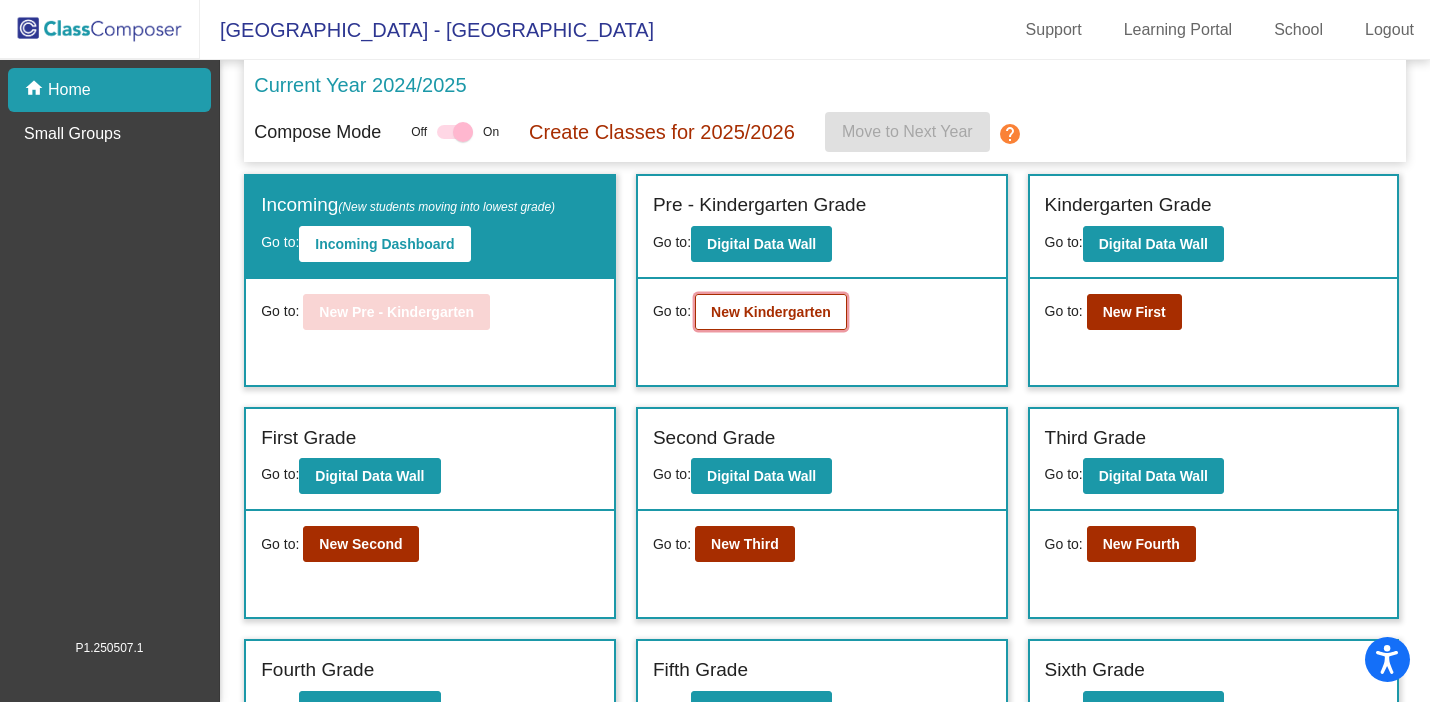 click on "New Kindergarten" 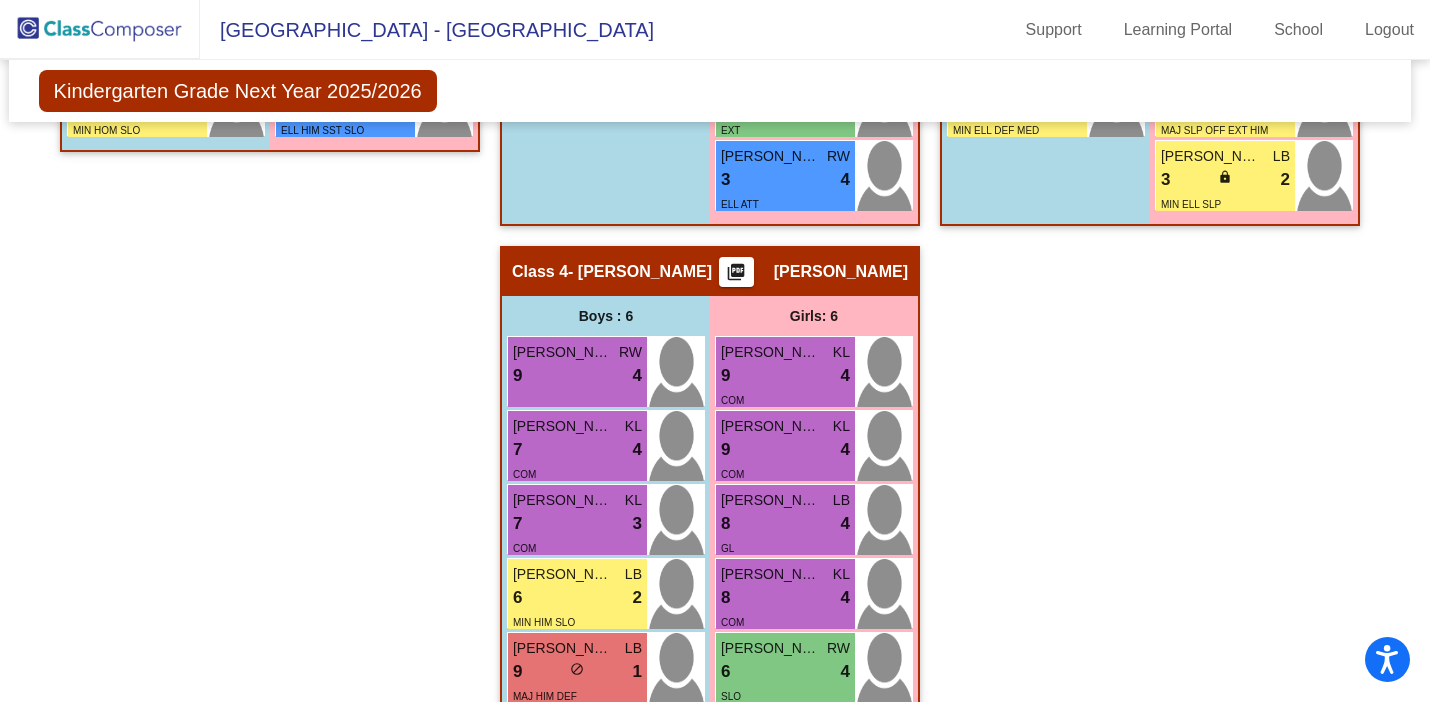scroll, scrollTop: 1036, scrollLeft: 5, axis: both 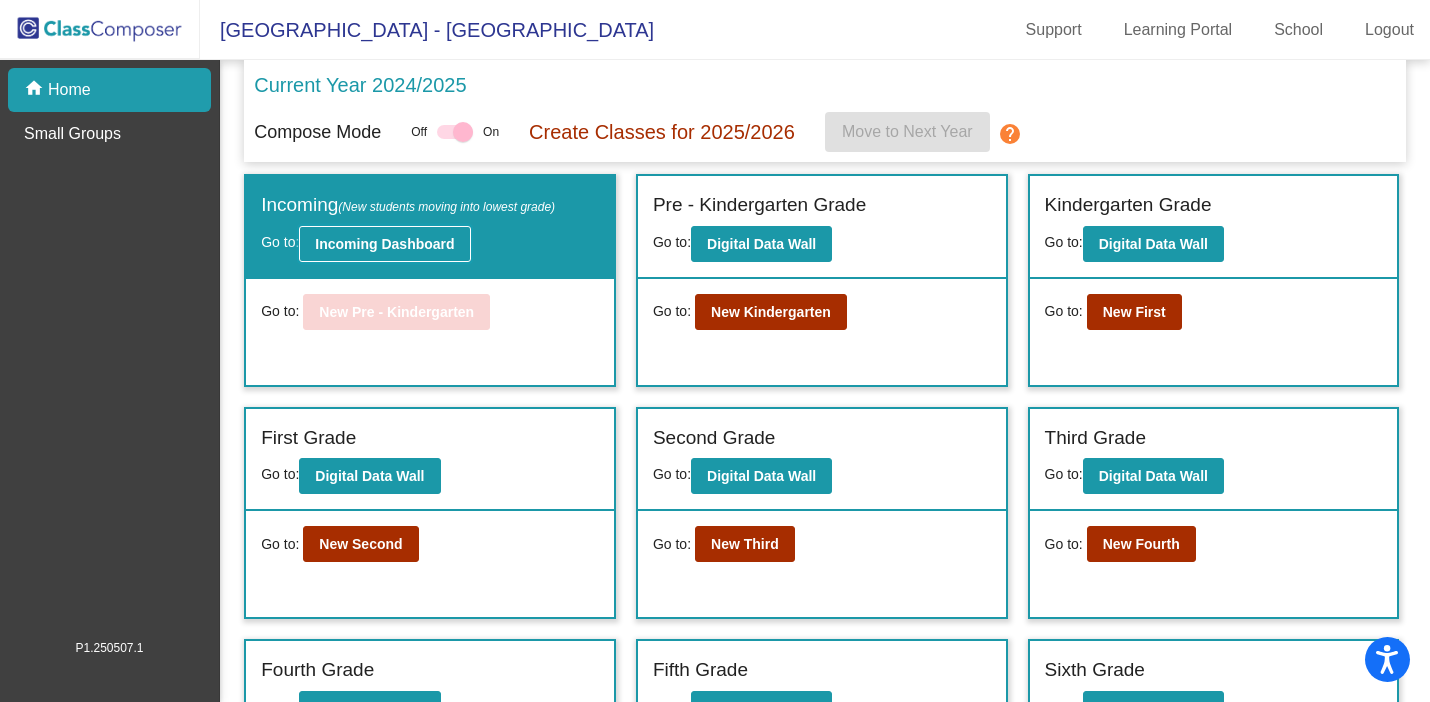 click on "Incoming Dashboard" 